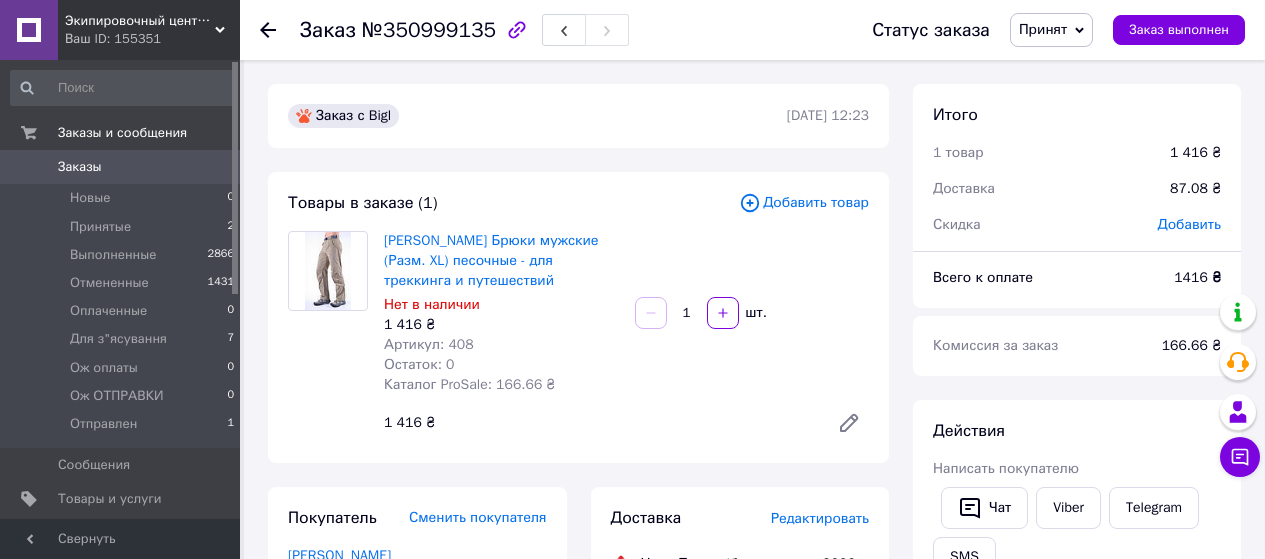 scroll, scrollTop: 400, scrollLeft: 0, axis: vertical 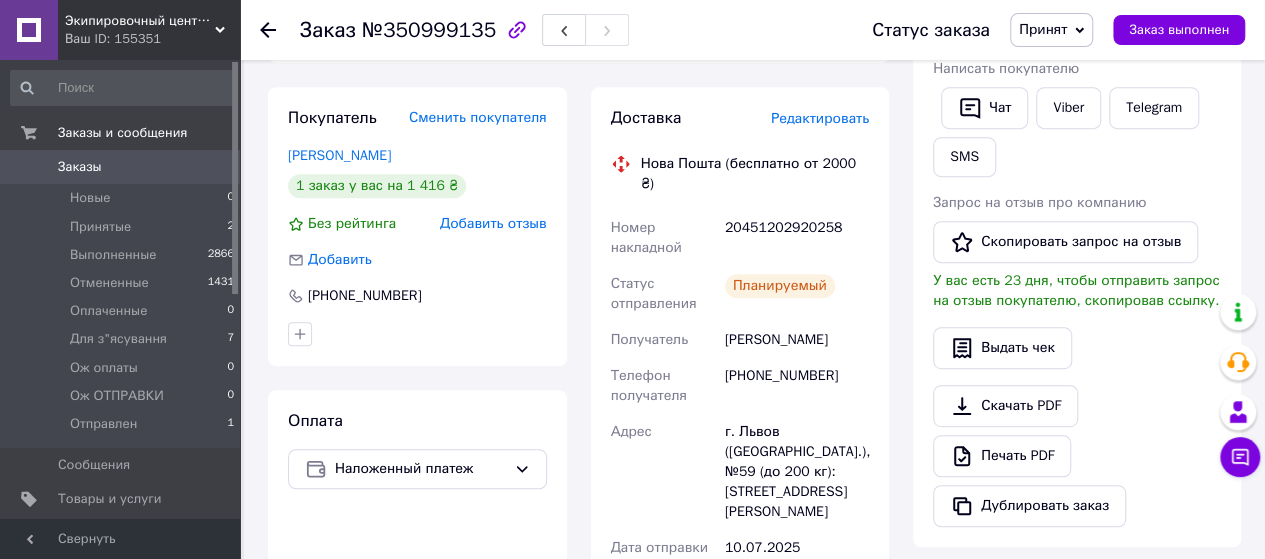 click on "Заказы" at bounding box center [121, 167] 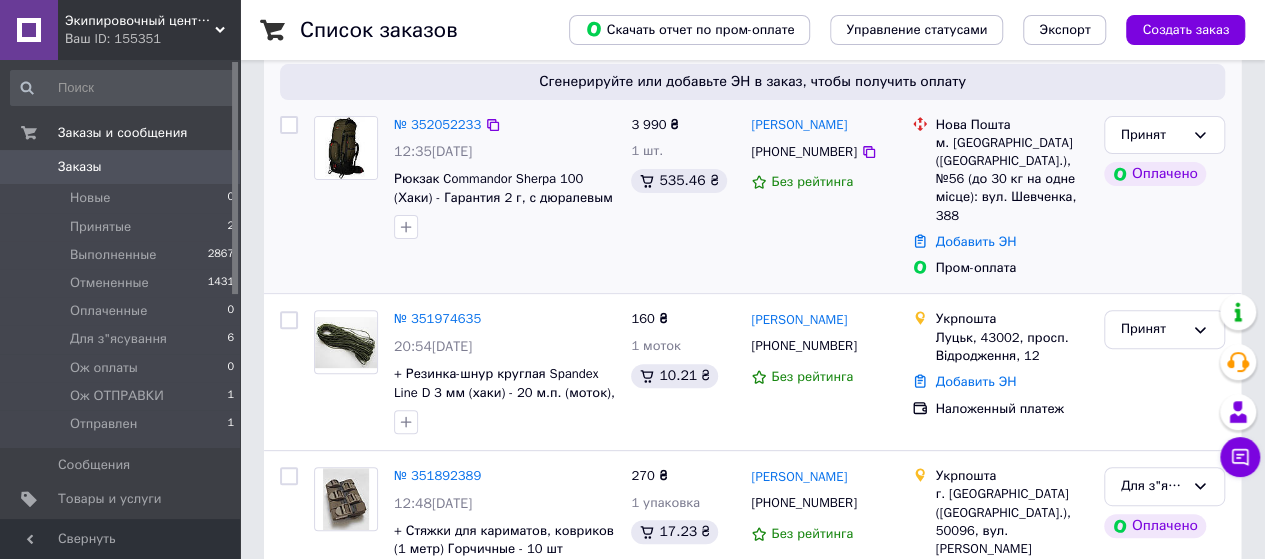 scroll, scrollTop: 200, scrollLeft: 0, axis: vertical 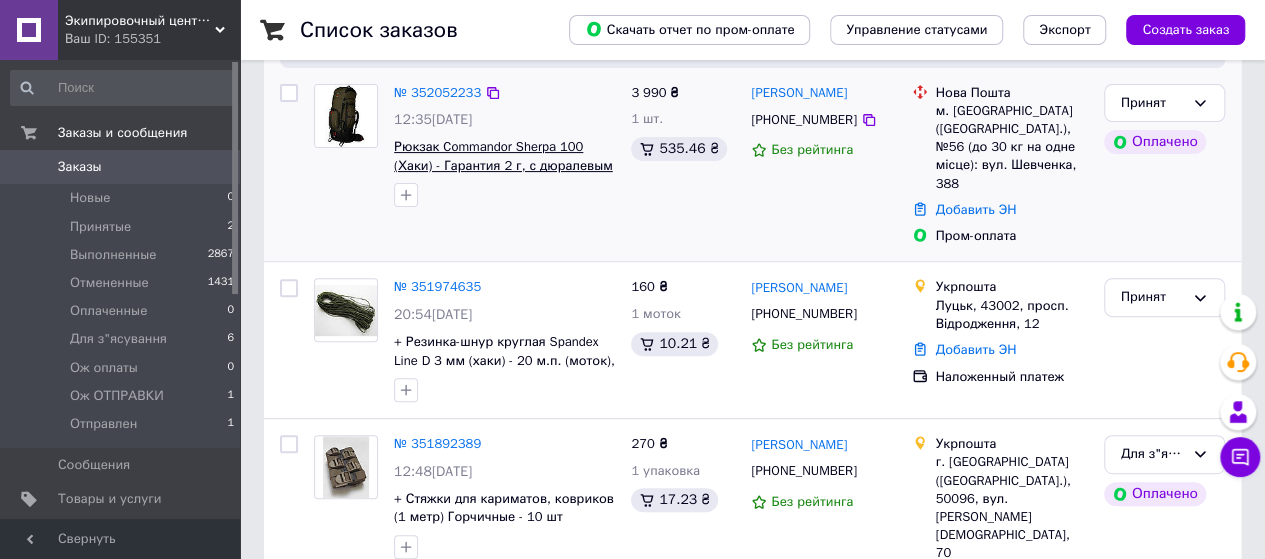 click on "Рюкзак Commandor Sherpa 100 (Хаки) - Гарантия 2 г, с дюралевым каркасом, с вентилируемой и регулируемой спиной" at bounding box center (503, 174) 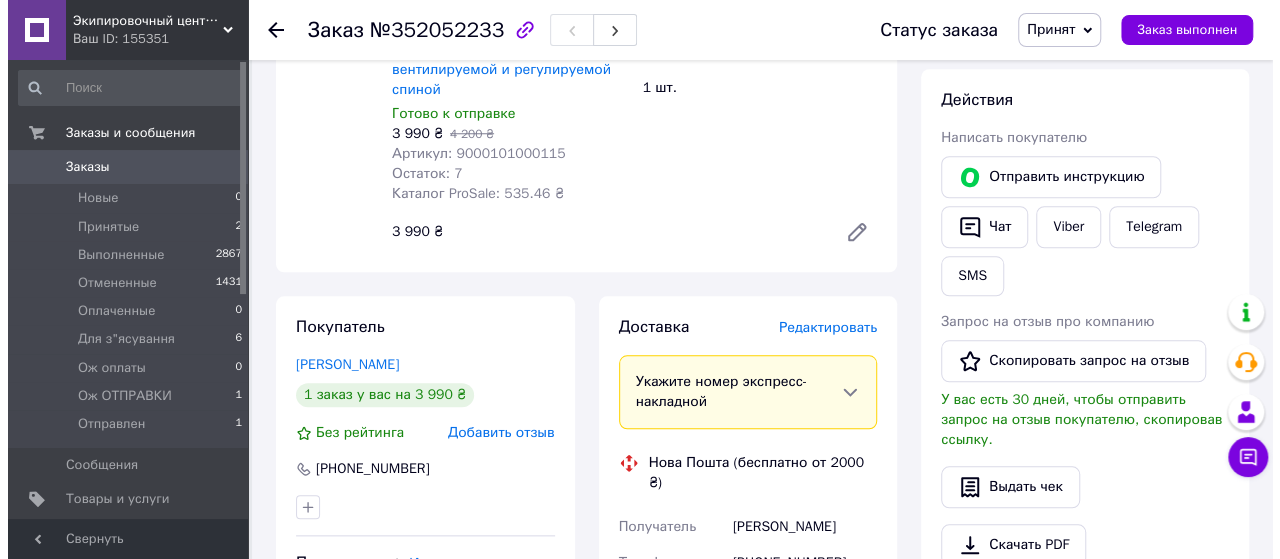 scroll, scrollTop: 900, scrollLeft: 0, axis: vertical 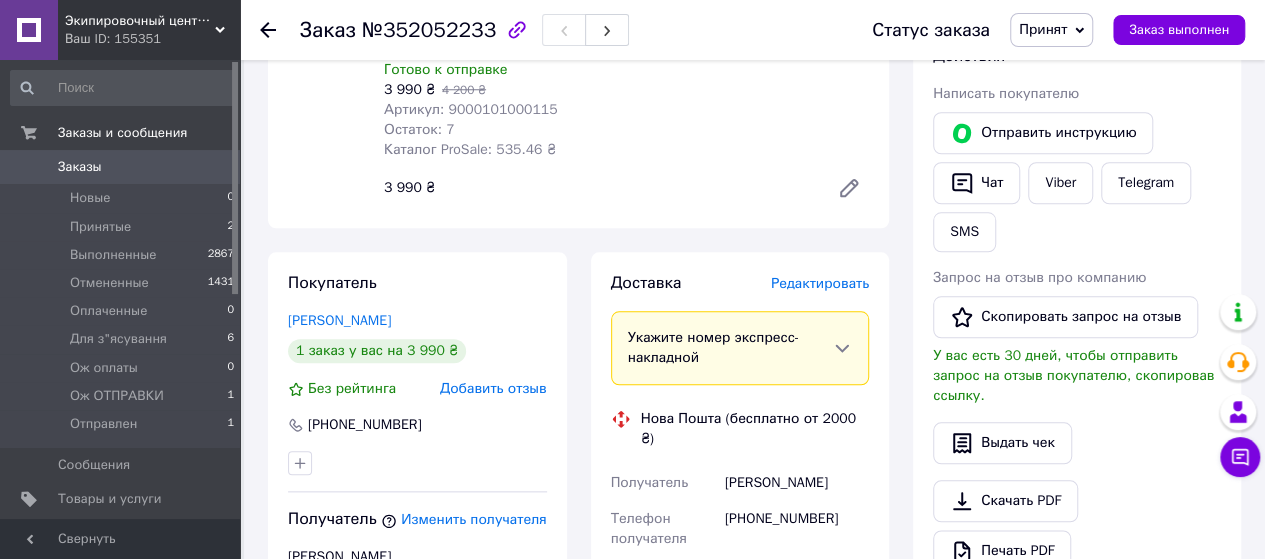 click on "Редактировать" at bounding box center (820, 283) 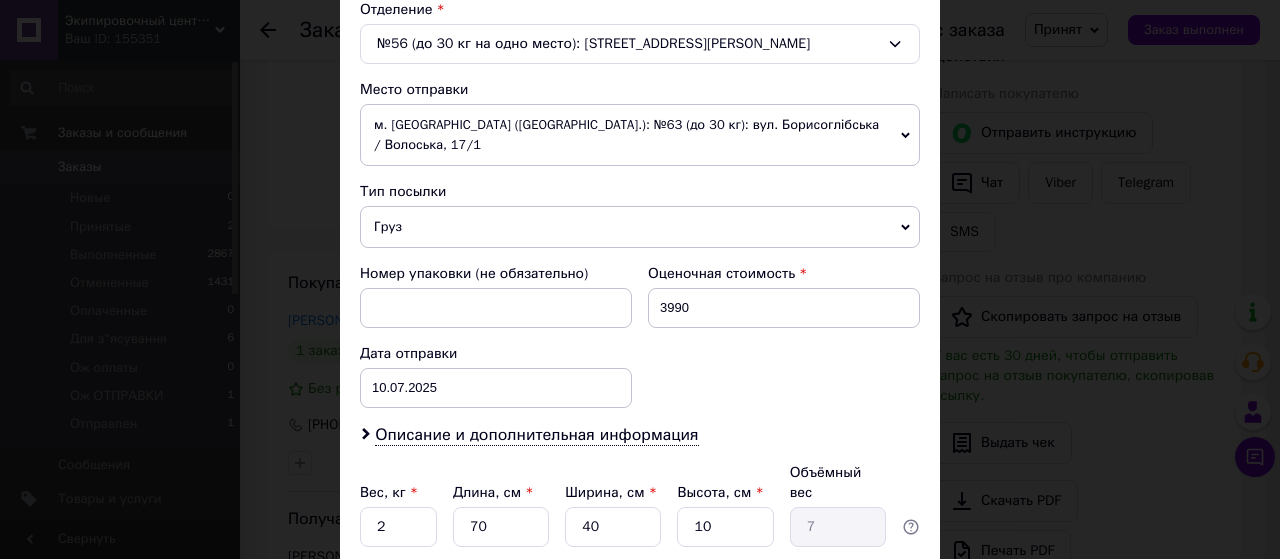 scroll, scrollTop: 760, scrollLeft: 0, axis: vertical 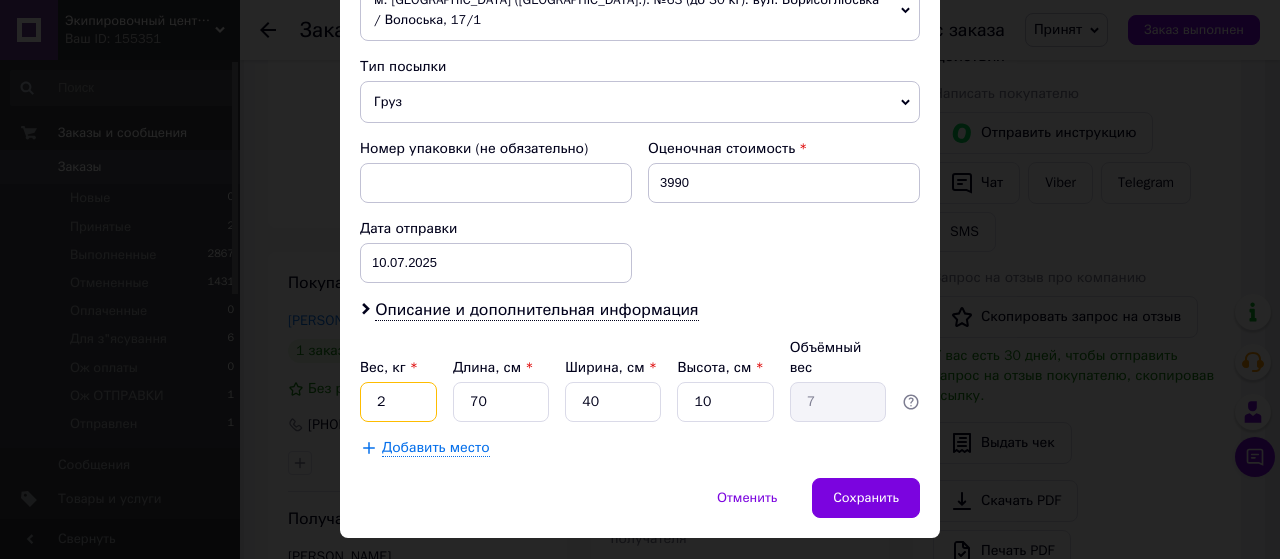 click on "2" at bounding box center [398, 402] 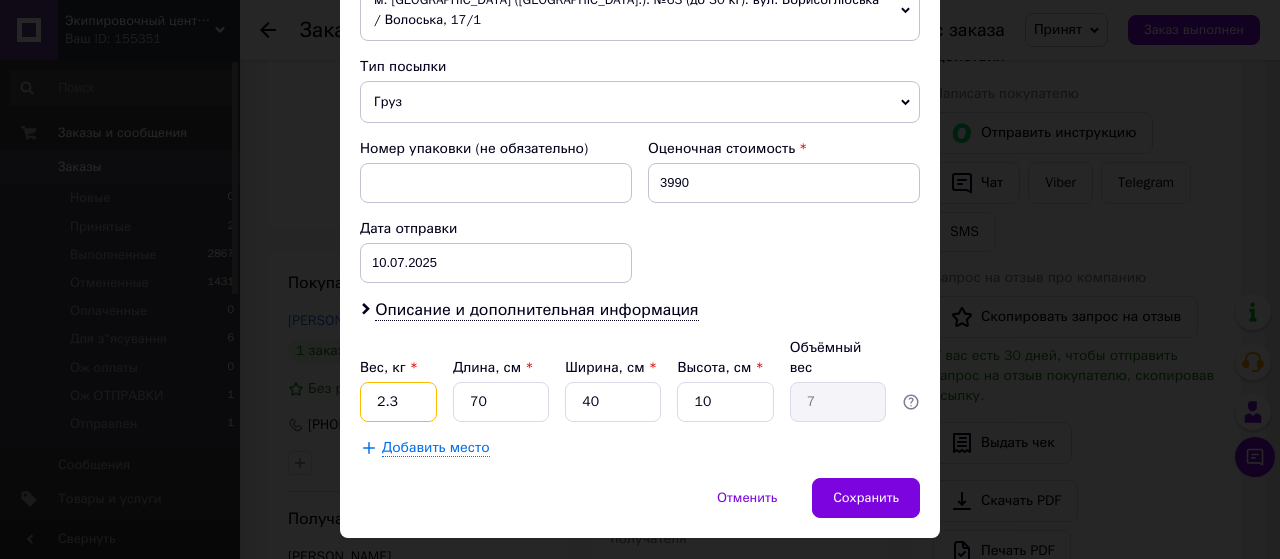 type on "2.3" 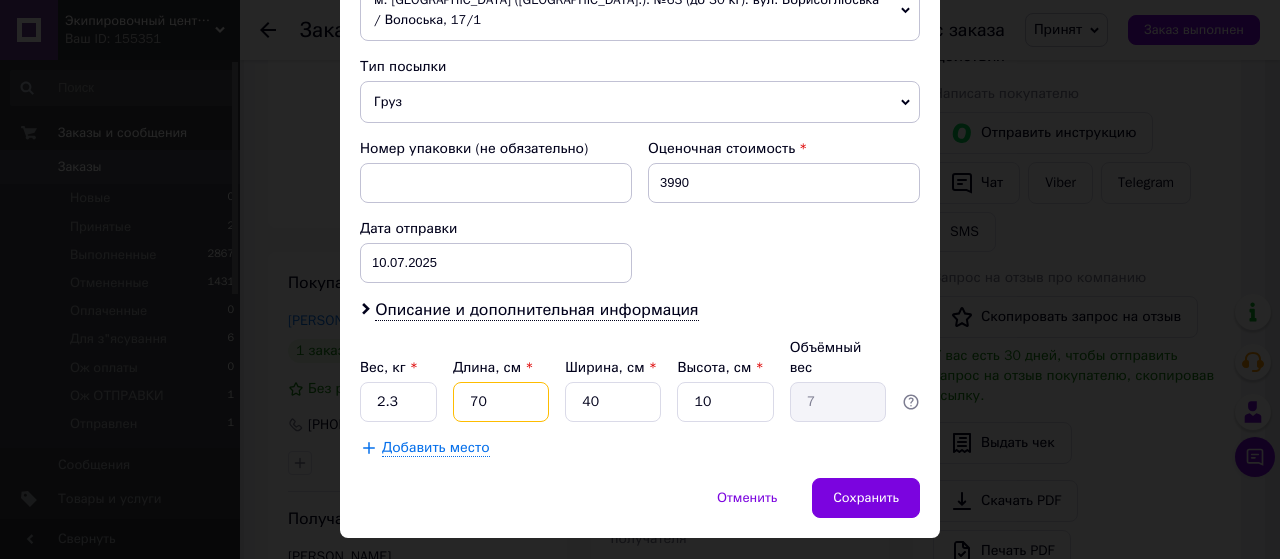 type on "6" 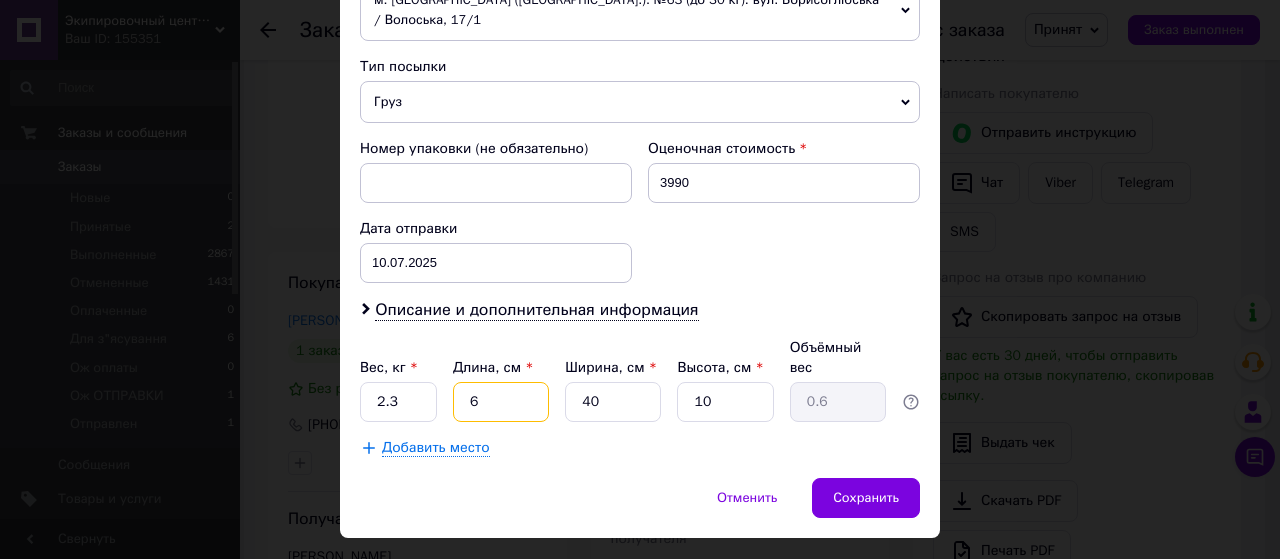 type on "69" 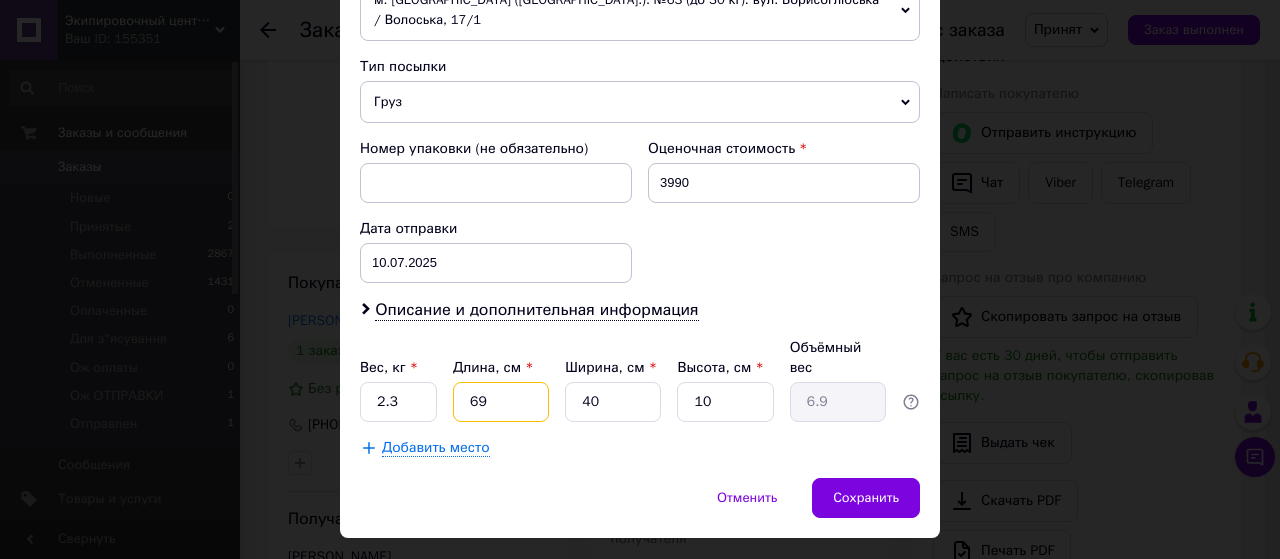 type on "69" 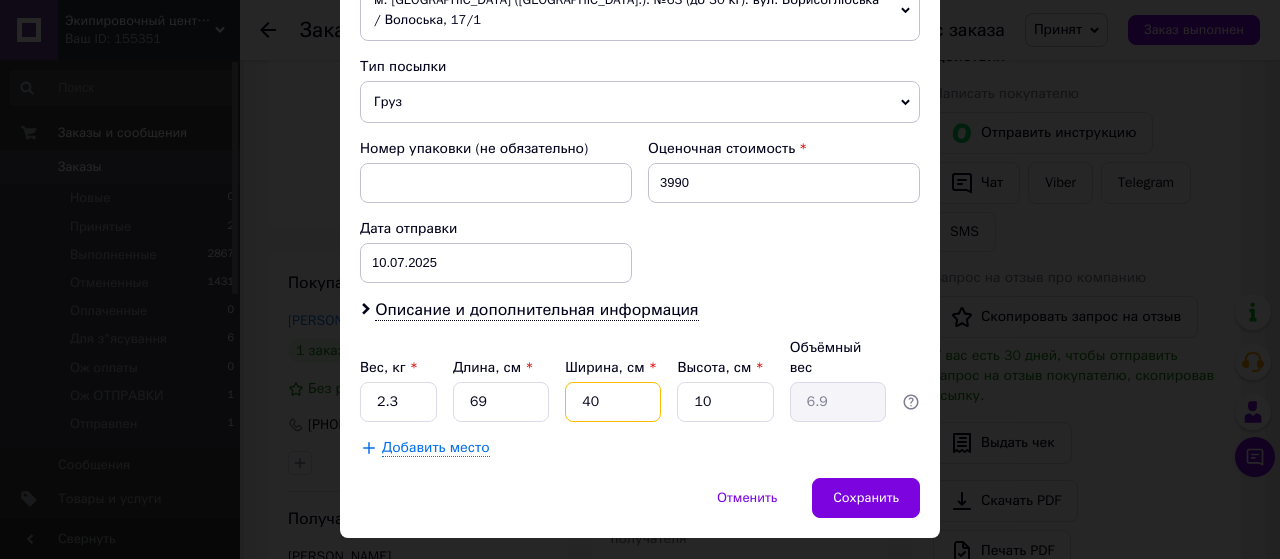type on "3" 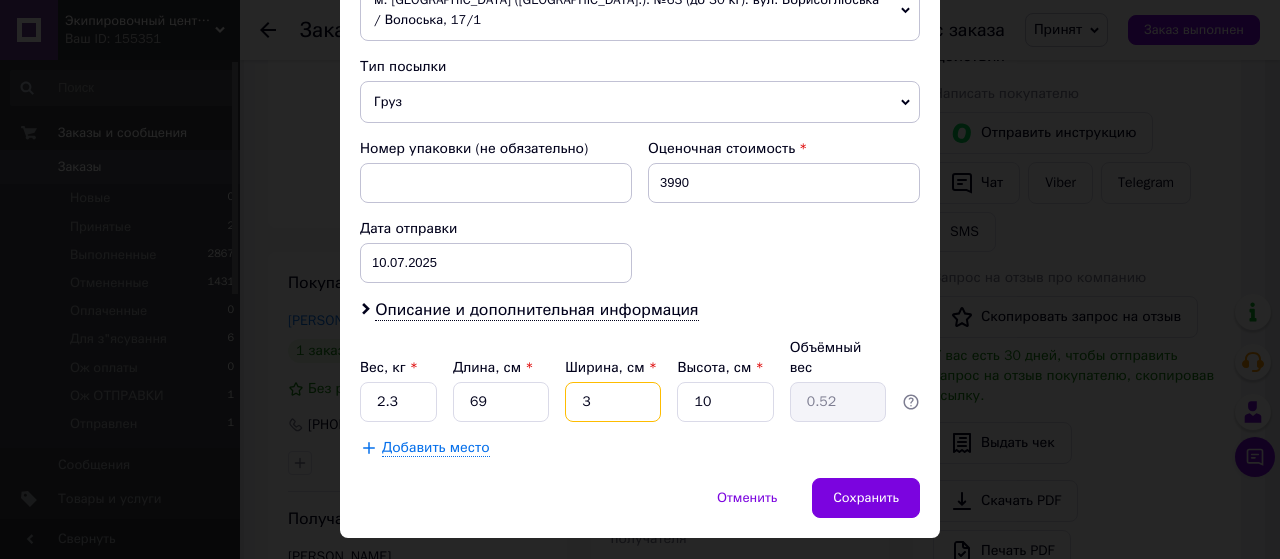 type on "35" 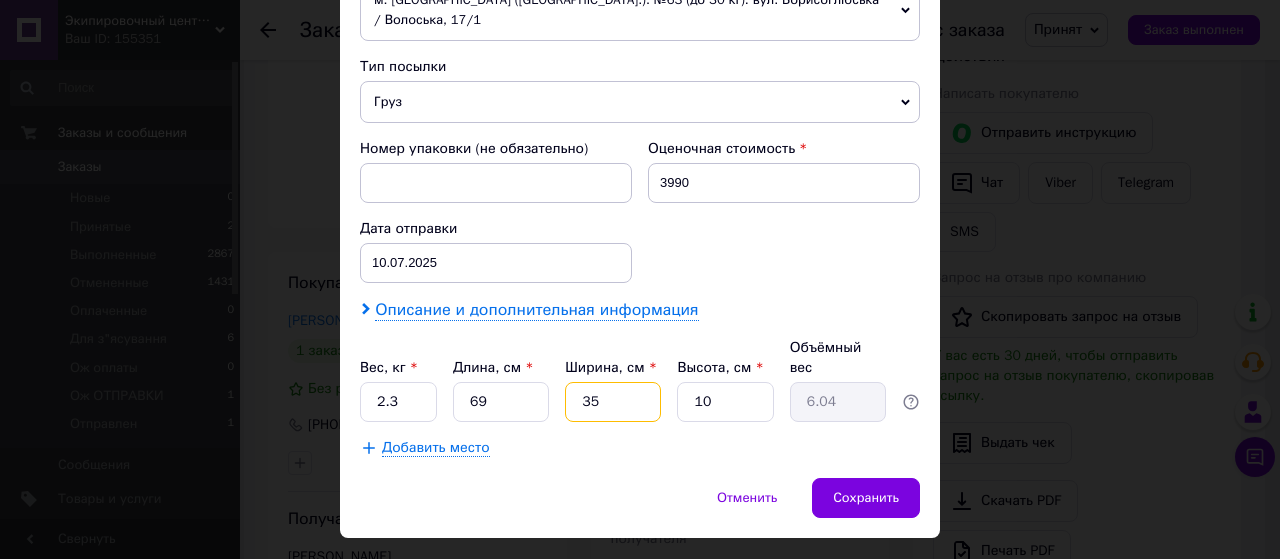 type on "35" 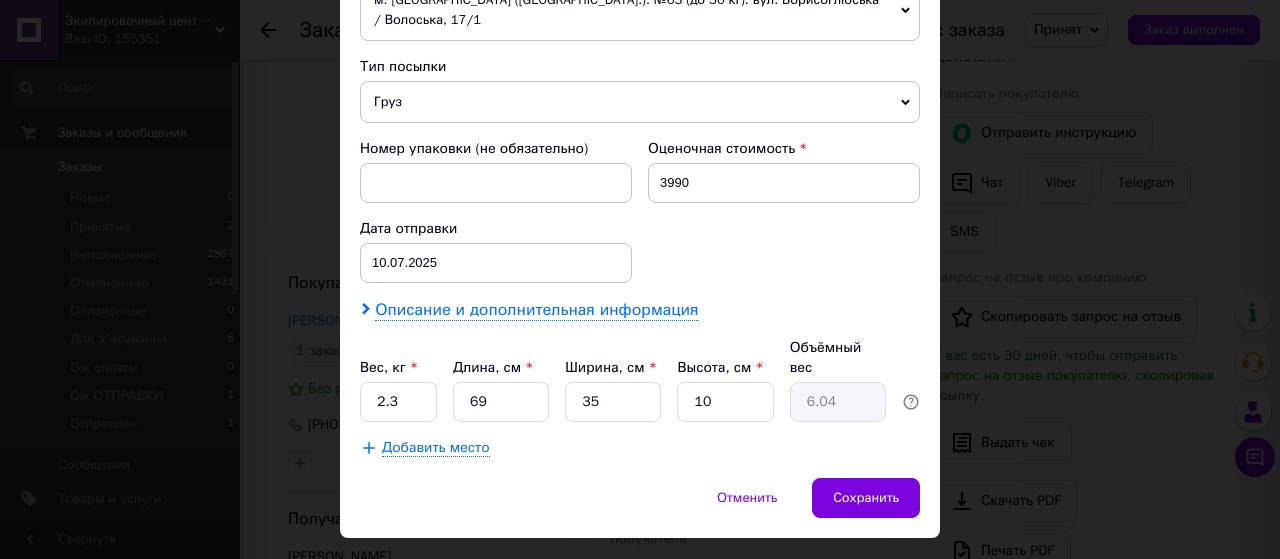 click on "Описание и дополнительная информация" at bounding box center (536, 310) 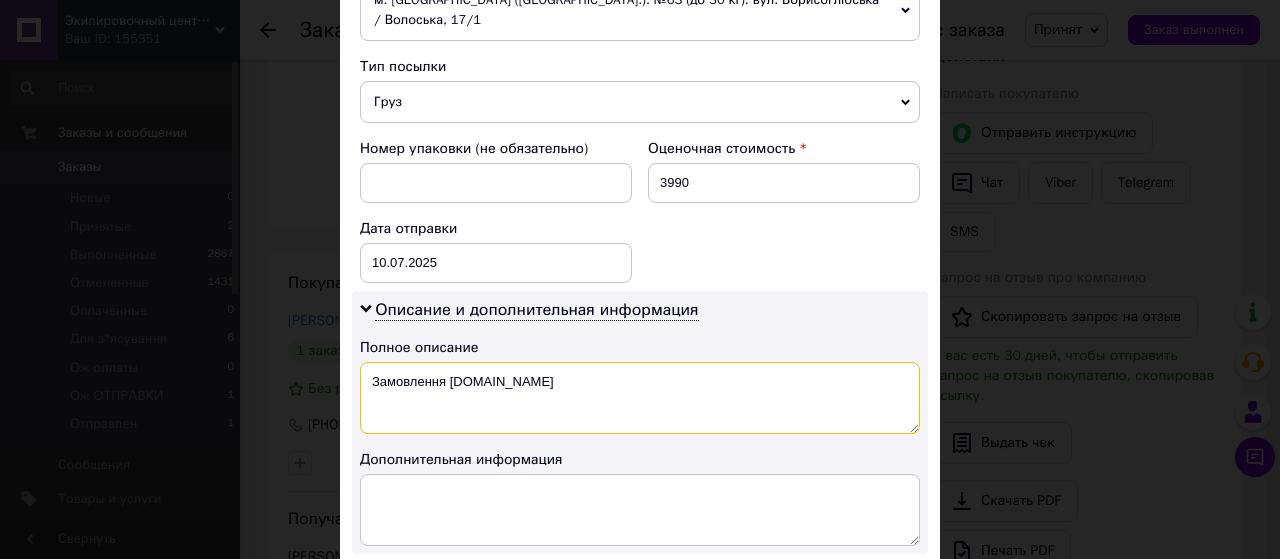 drag, startPoint x: 510, startPoint y: 360, endPoint x: 345, endPoint y: 355, distance: 165.07574 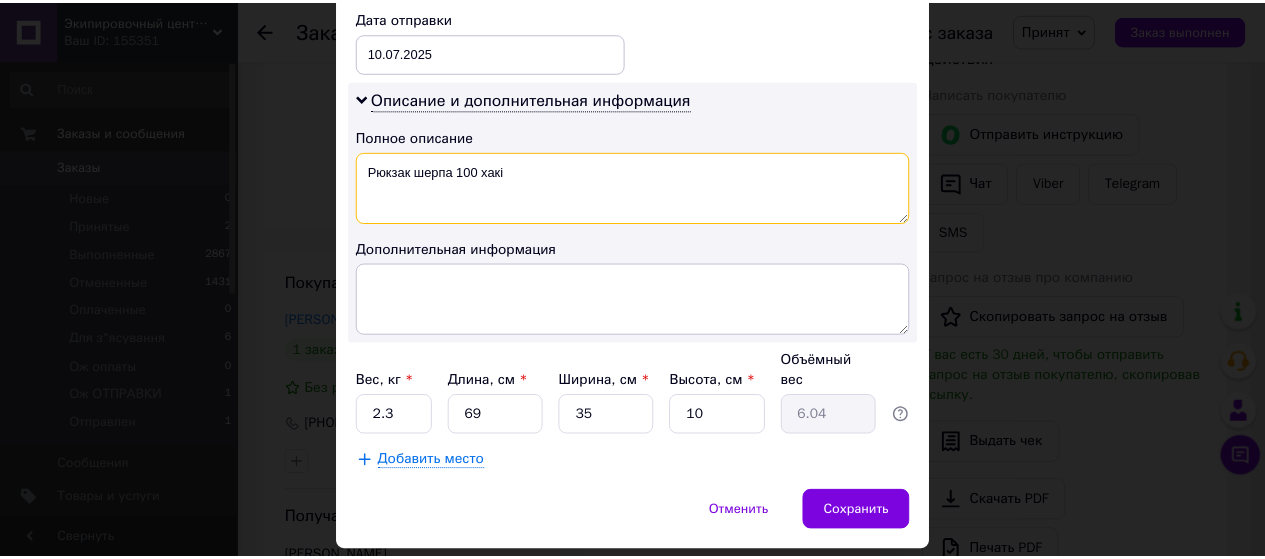 scroll, scrollTop: 982, scrollLeft: 0, axis: vertical 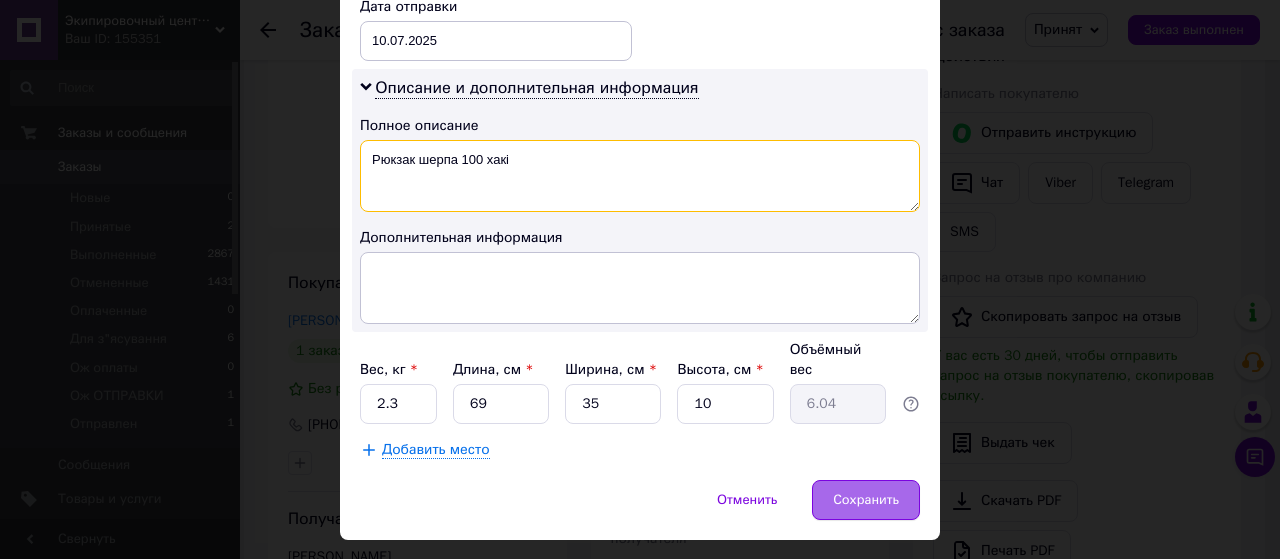 type on "Рюкзак шерпа 100 хакі" 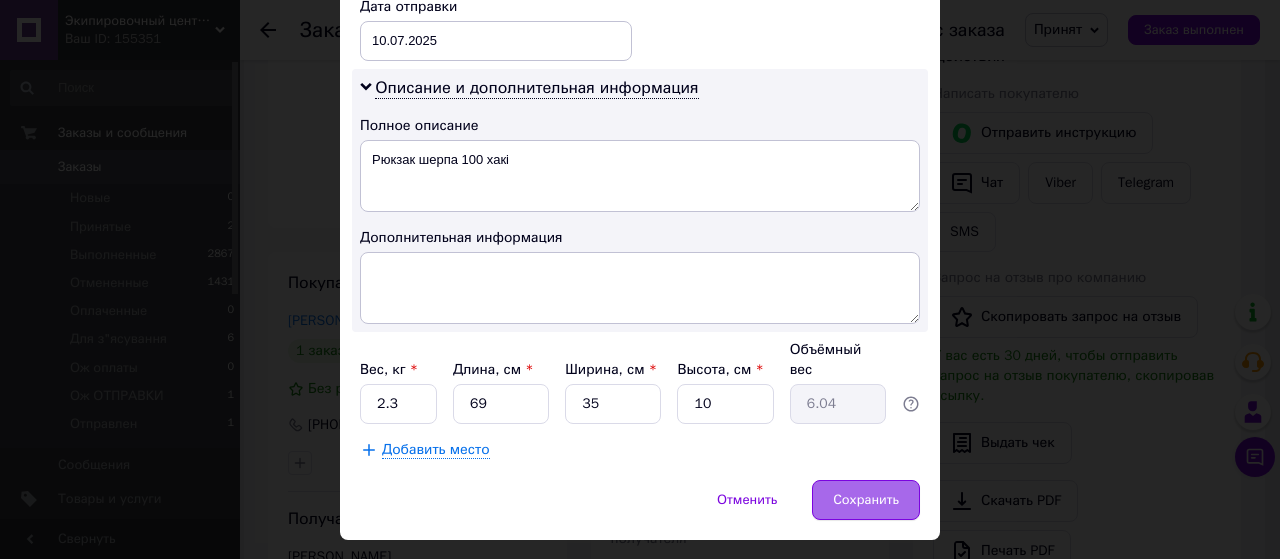 click on "Сохранить" at bounding box center (866, 500) 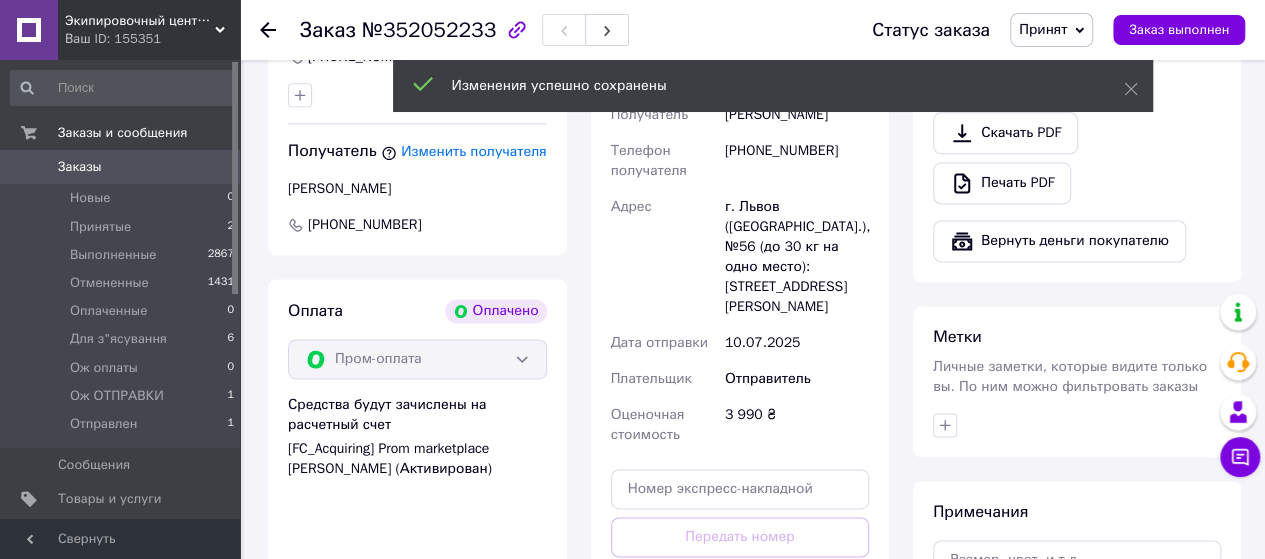 scroll, scrollTop: 1300, scrollLeft: 0, axis: vertical 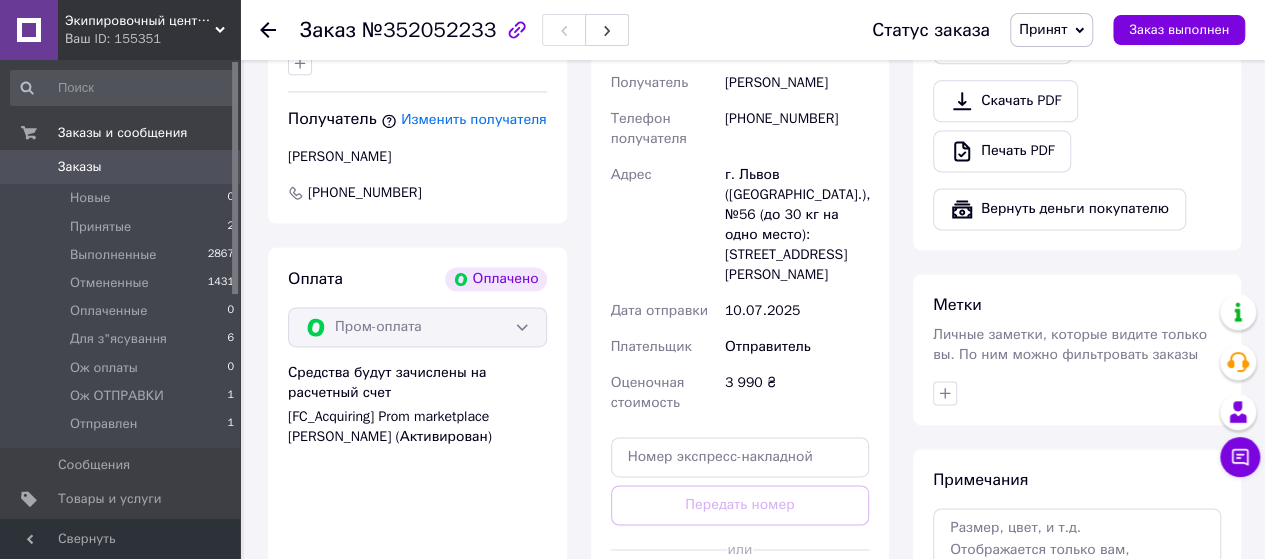 click on "Сгенерировать ЭН" at bounding box center [740, 594] 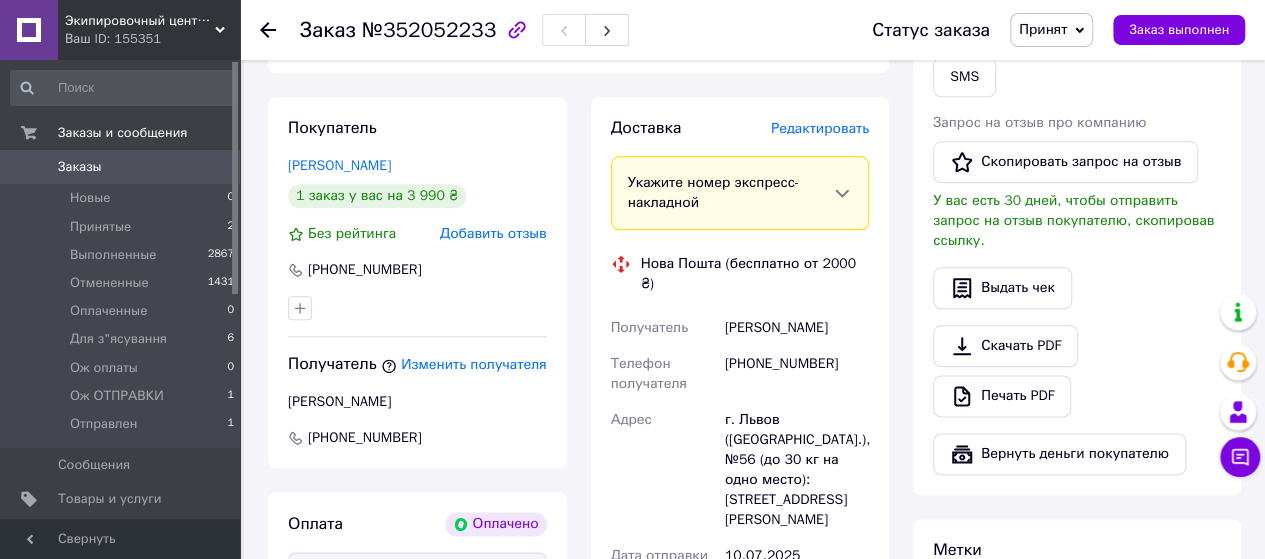 scroll, scrollTop: 1100, scrollLeft: 0, axis: vertical 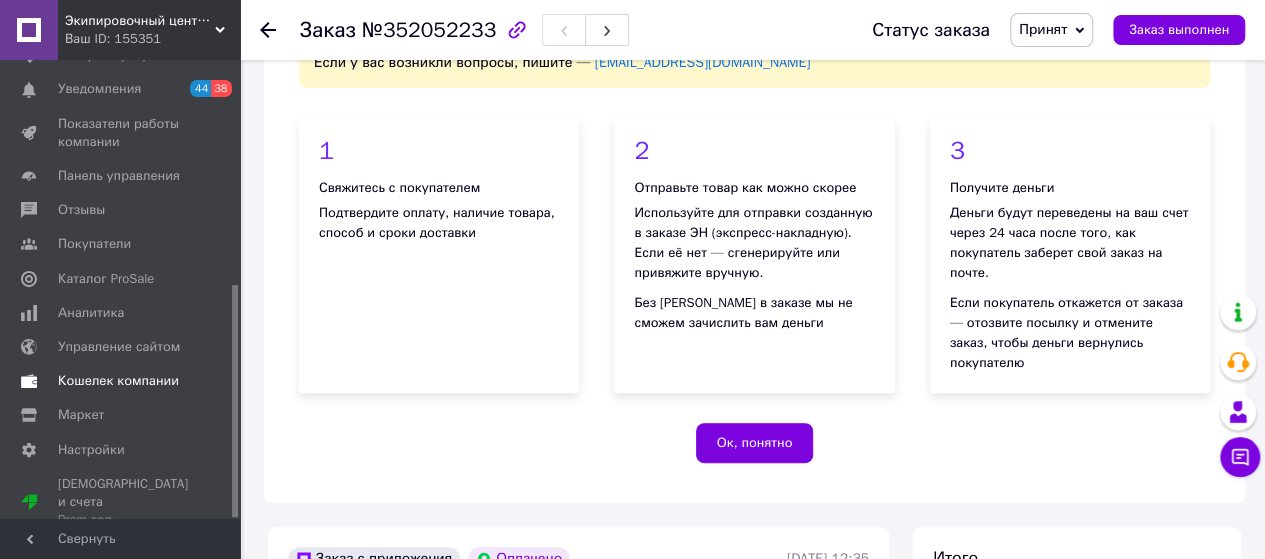 click on "Кошелек компании" at bounding box center [118, 381] 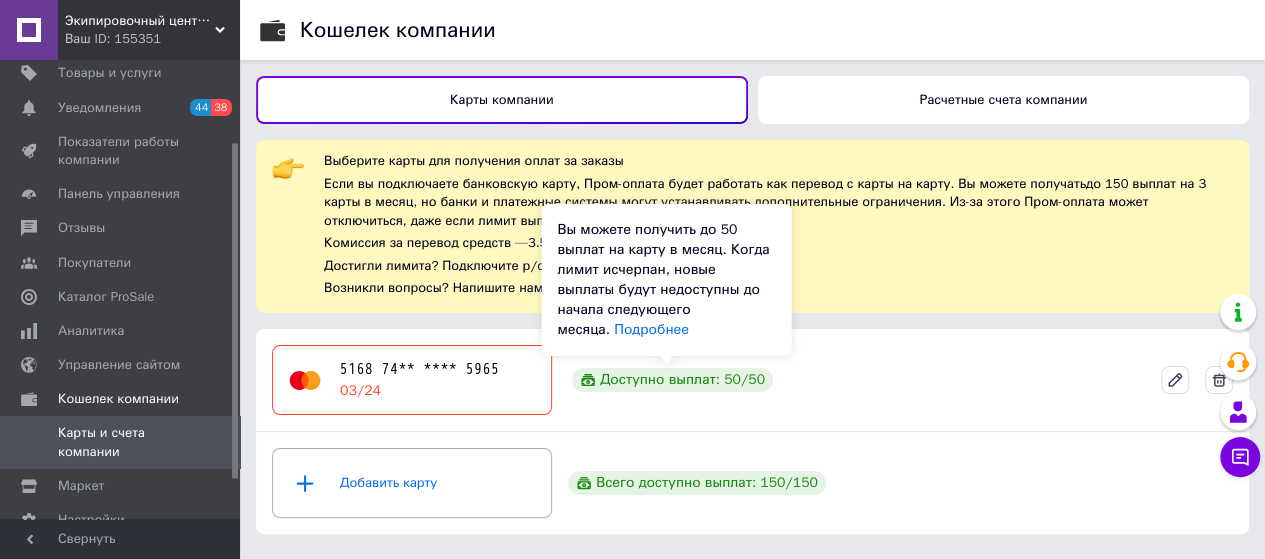 scroll, scrollTop: 0, scrollLeft: 0, axis: both 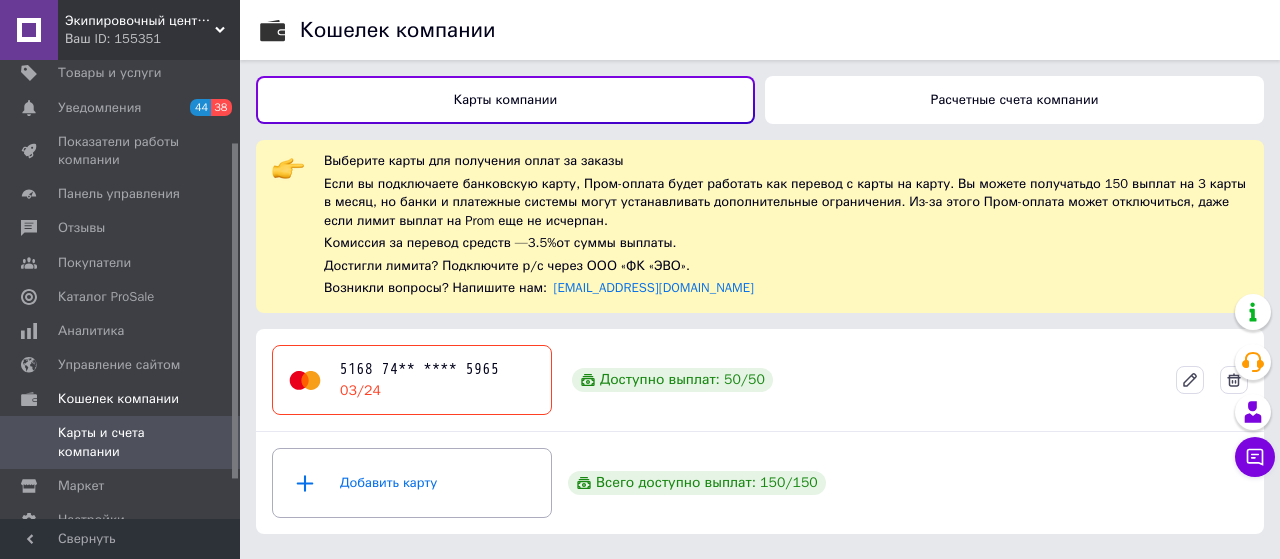 drag, startPoint x: 808, startPoint y: 413, endPoint x: 820, endPoint y: 369, distance: 45.607018 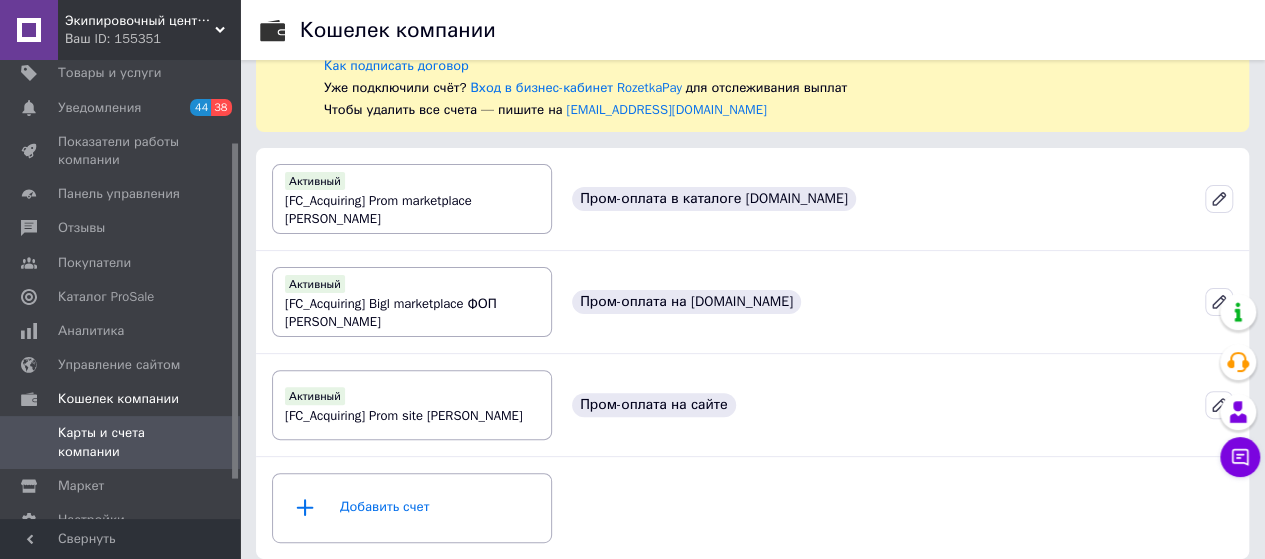 scroll, scrollTop: 147, scrollLeft: 0, axis: vertical 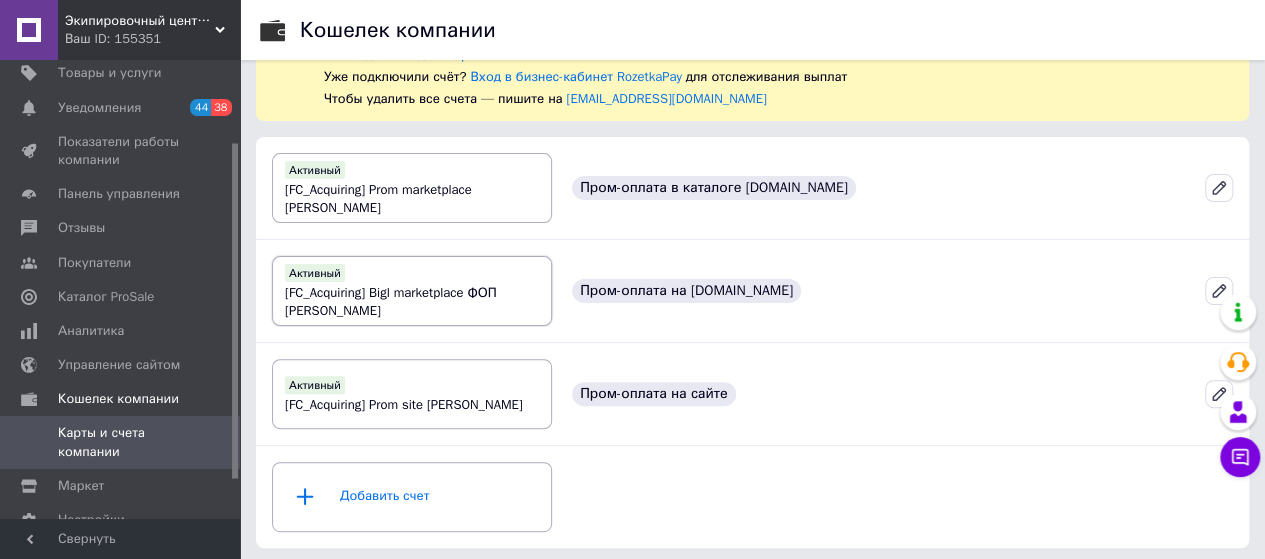 click on "[FC_Acquiring] Bigl marketplace ФОП Шевченко Юлія Володимирівна" at bounding box center [391, 301] 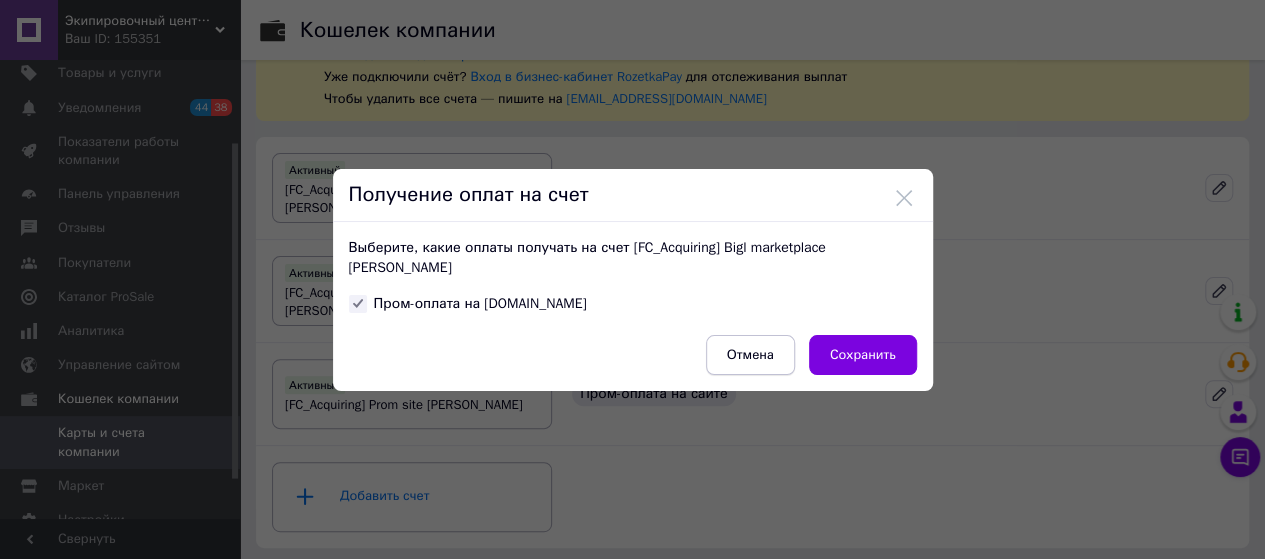 click on "Отмена" at bounding box center (750, 355) 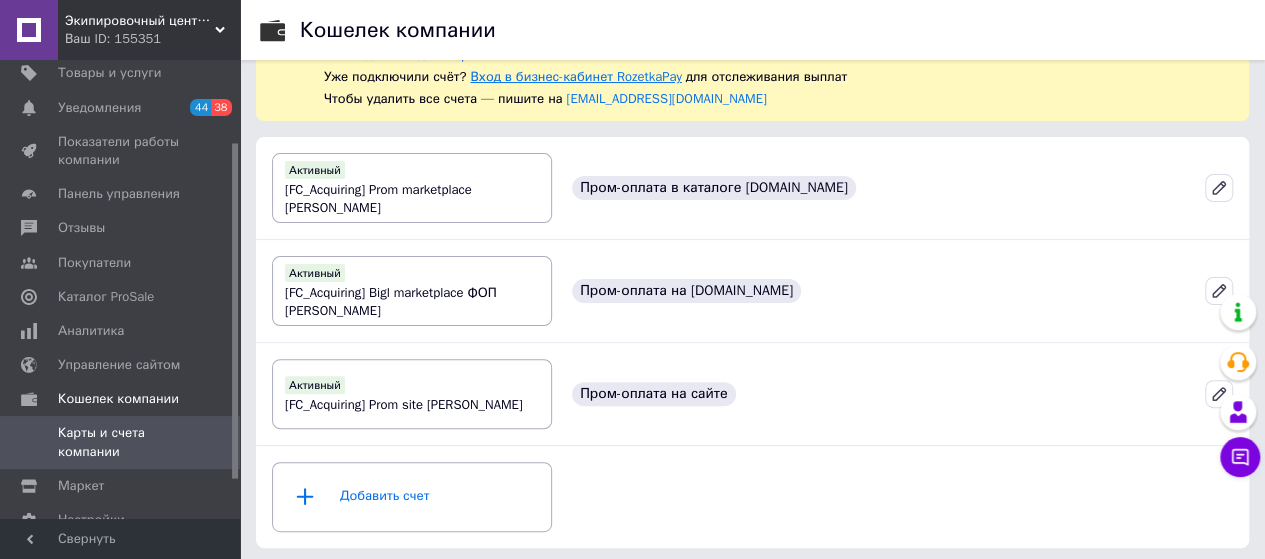 click on "Вход в бизнес-кабинет RozetkaPay" at bounding box center [575, 76] 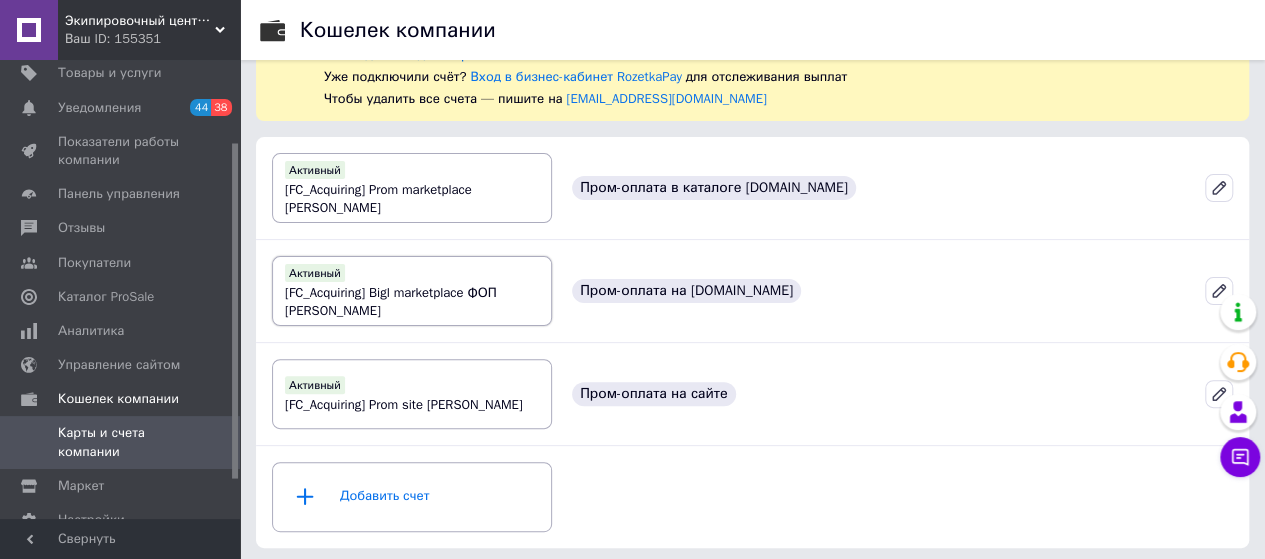 scroll, scrollTop: 0, scrollLeft: 0, axis: both 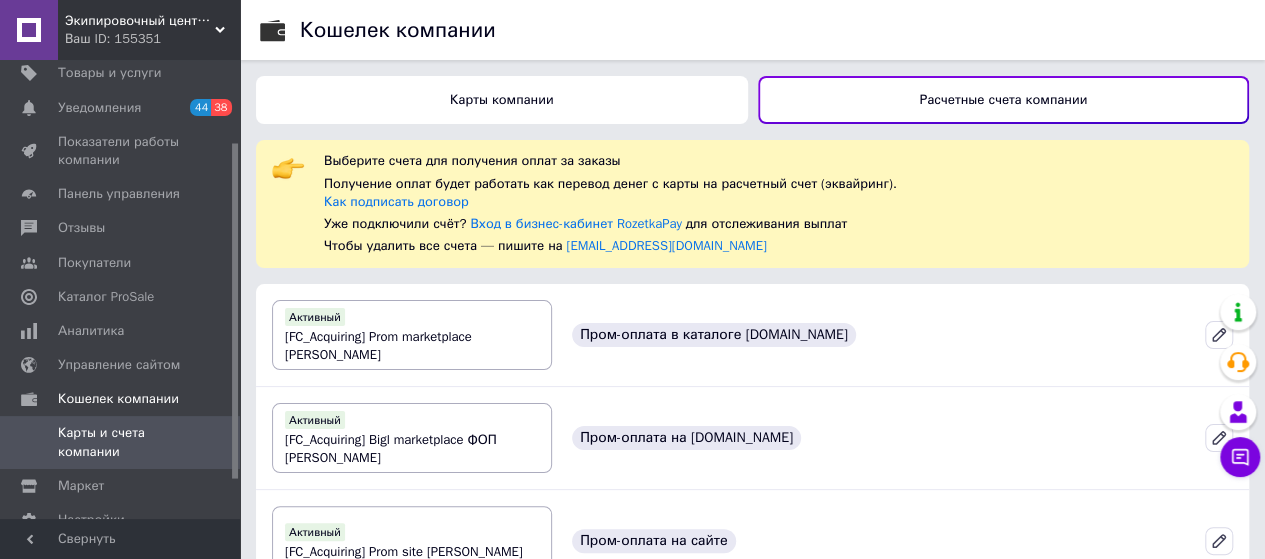 click on "Карты компании" at bounding box center (502, 99) 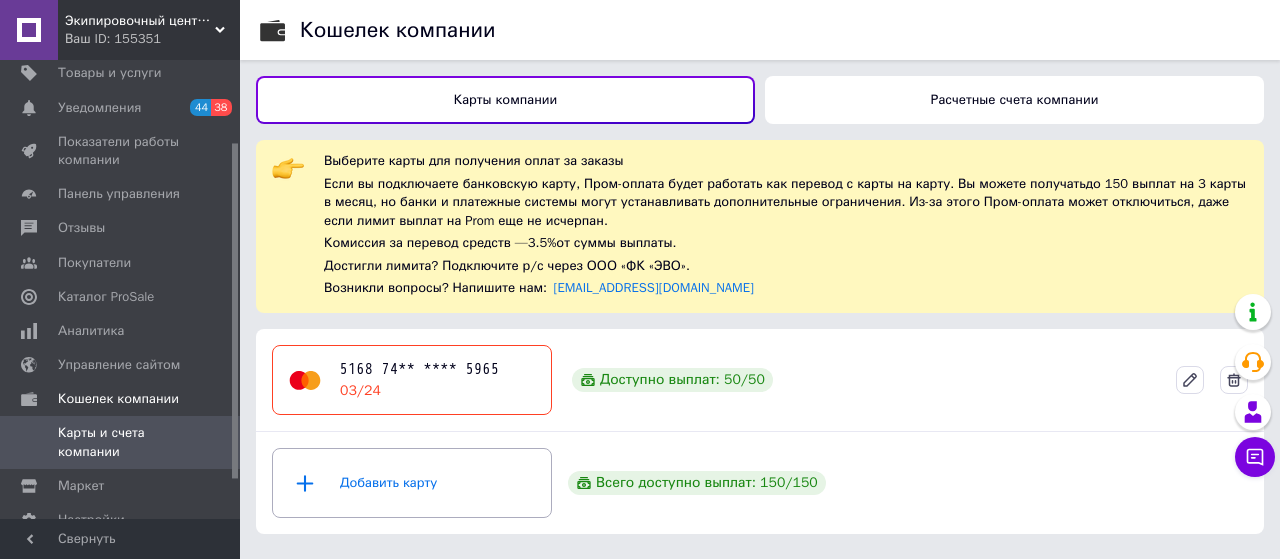 click on "Карты компании" at bounding box center [506, 99] 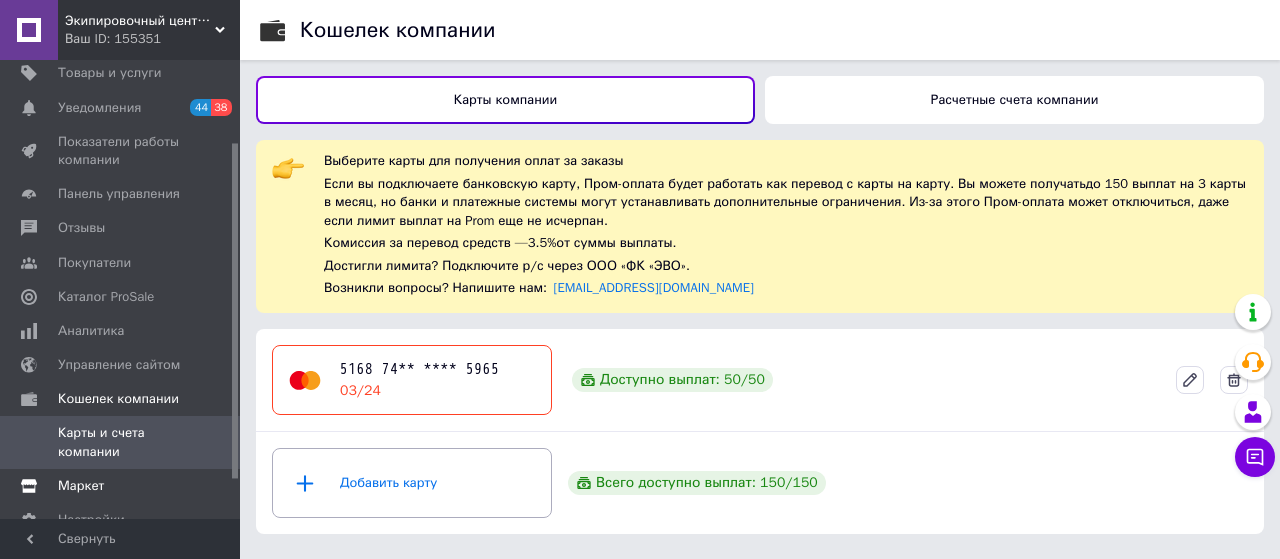 click on "Маркет" at bounding box center (81, 486) 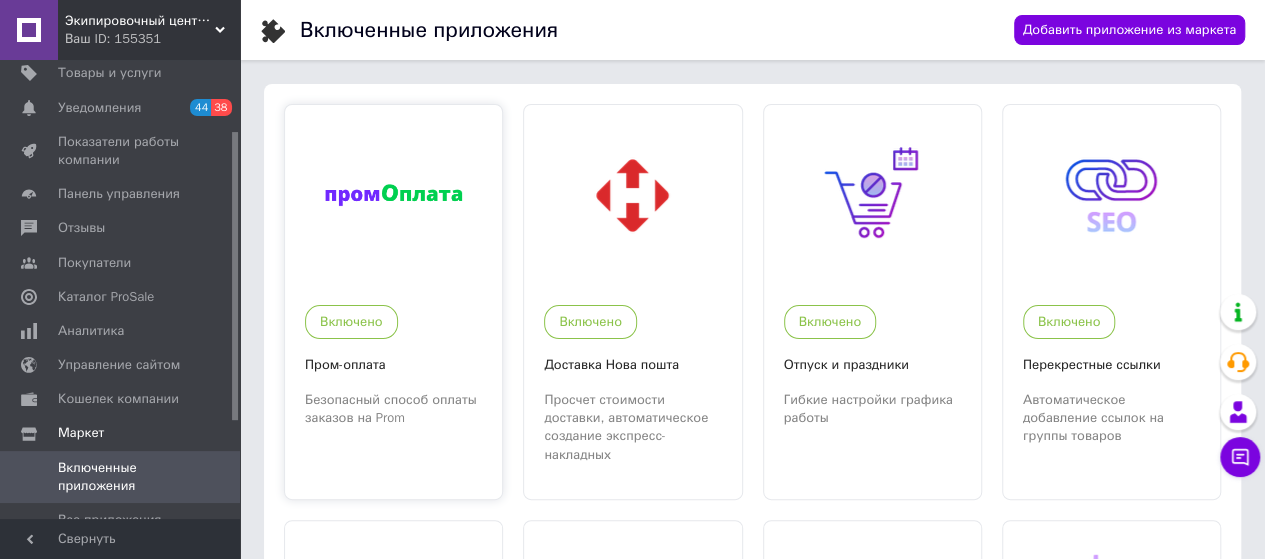 click on "Безопасный способ оплаты заказов на Prom" at bounding box center (393, 409) 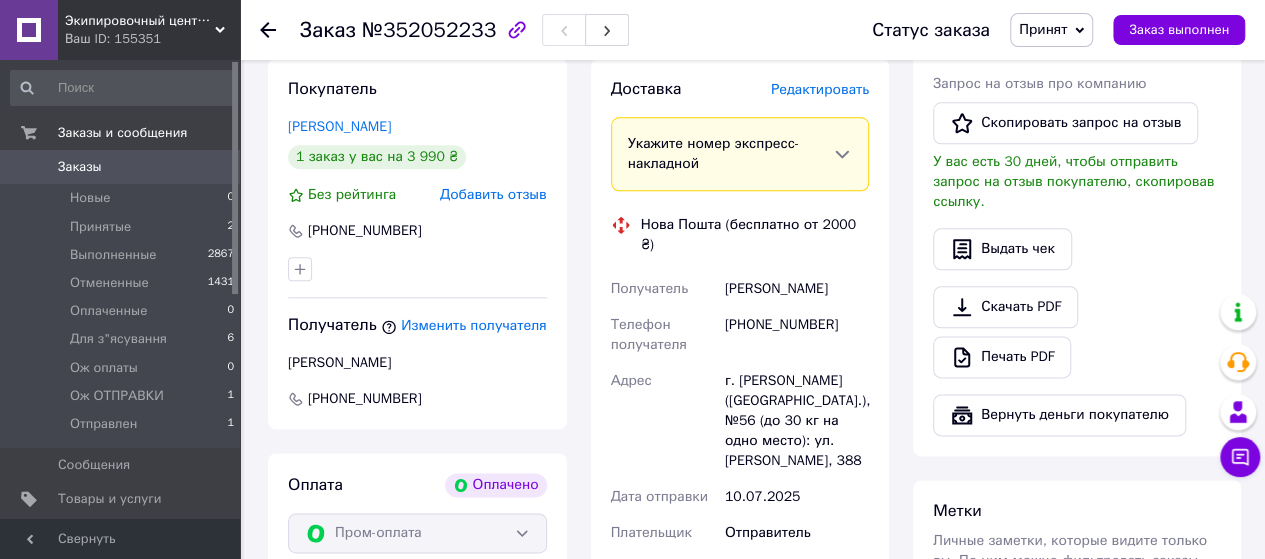 scroll, scrollTop: 1100, scrollLeft: 0, axis: vertical 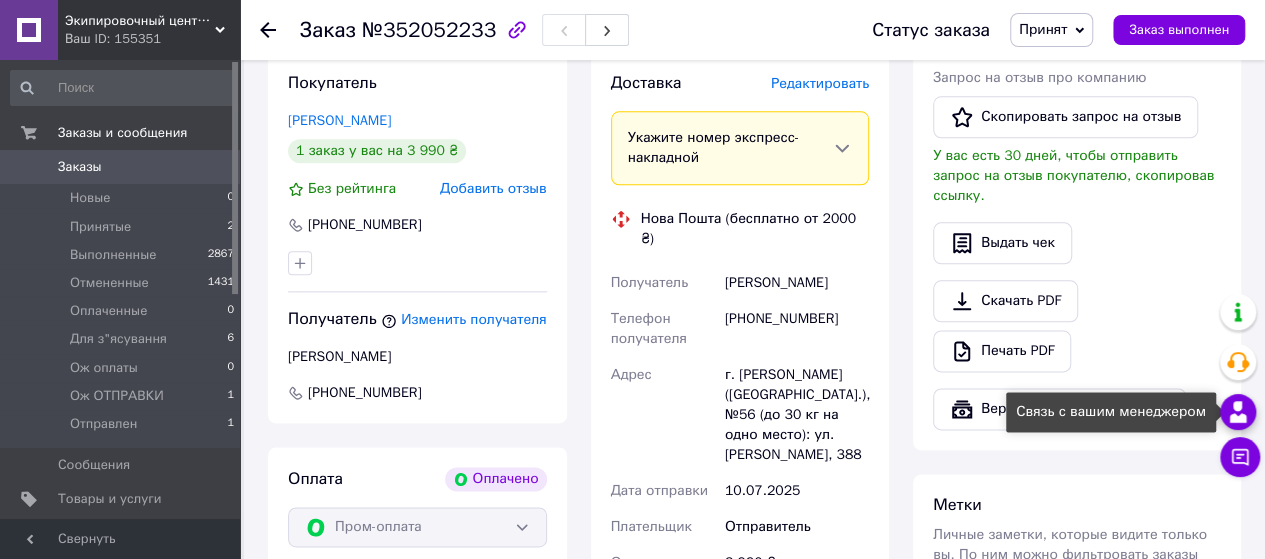 click 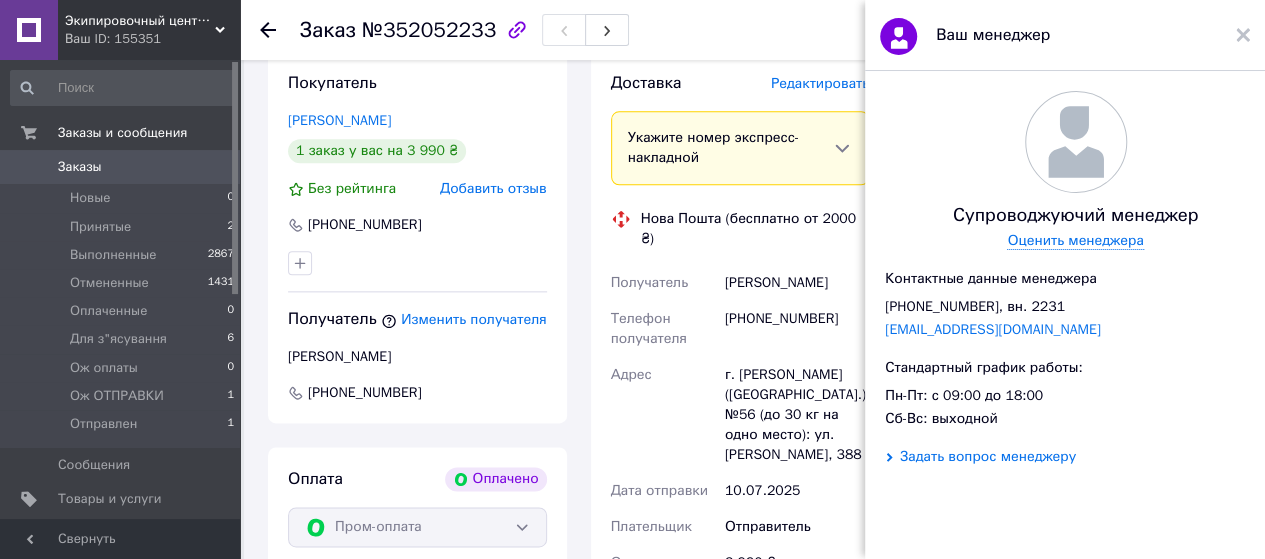 click on "Задать вопрос менеджеру" at bounding box center (988, 457) 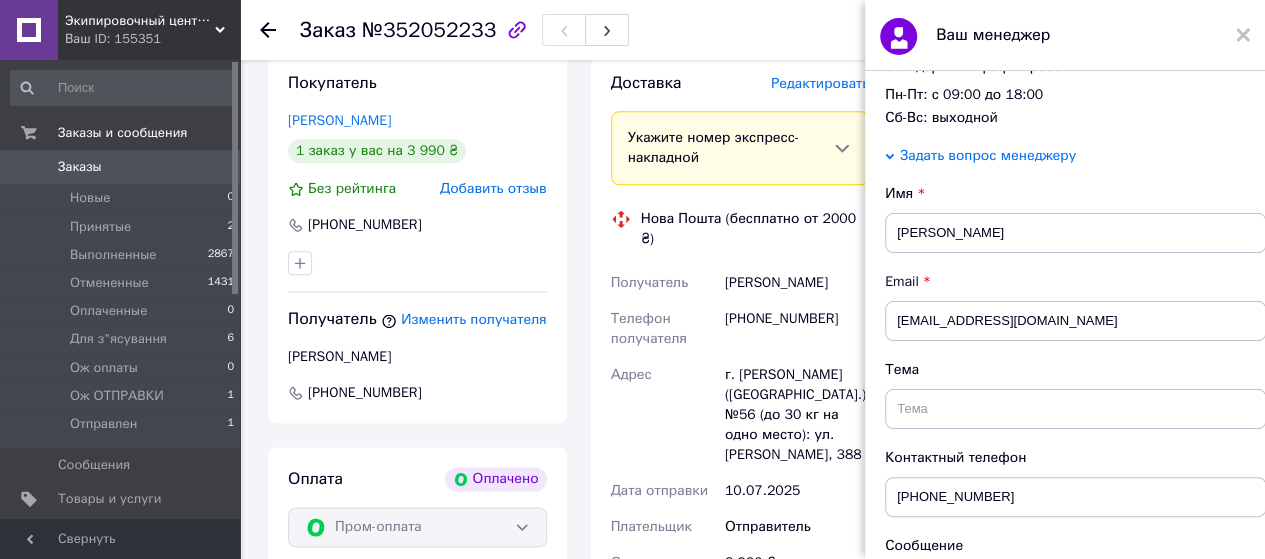 scroll, scrollTop: 400, scrollLeft: 0, axis: vertical 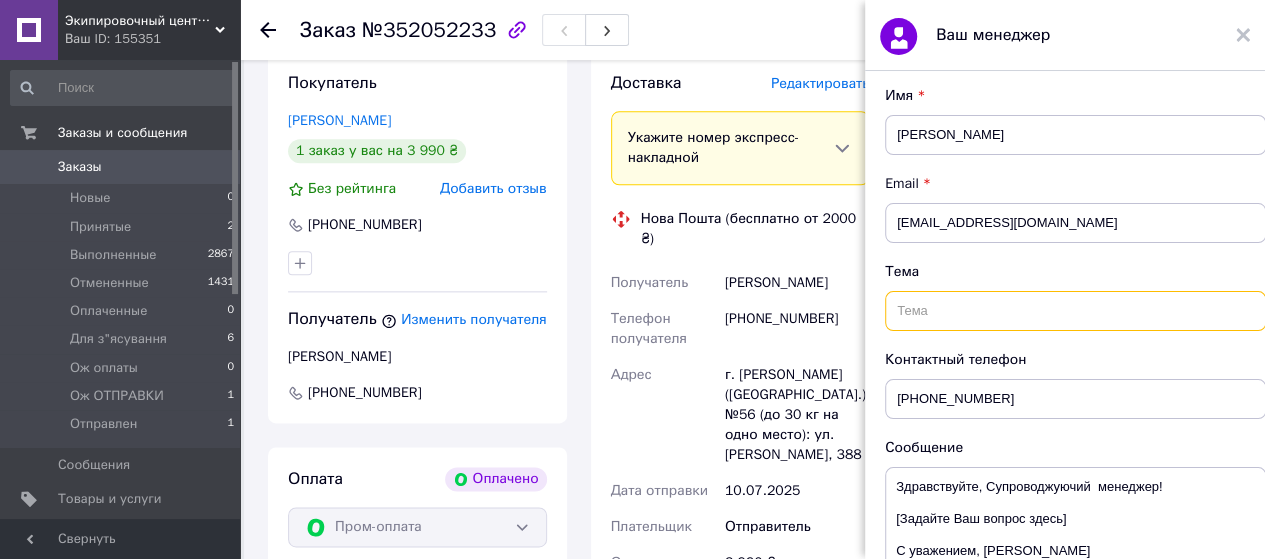 click at bounding box center [1075, 311] 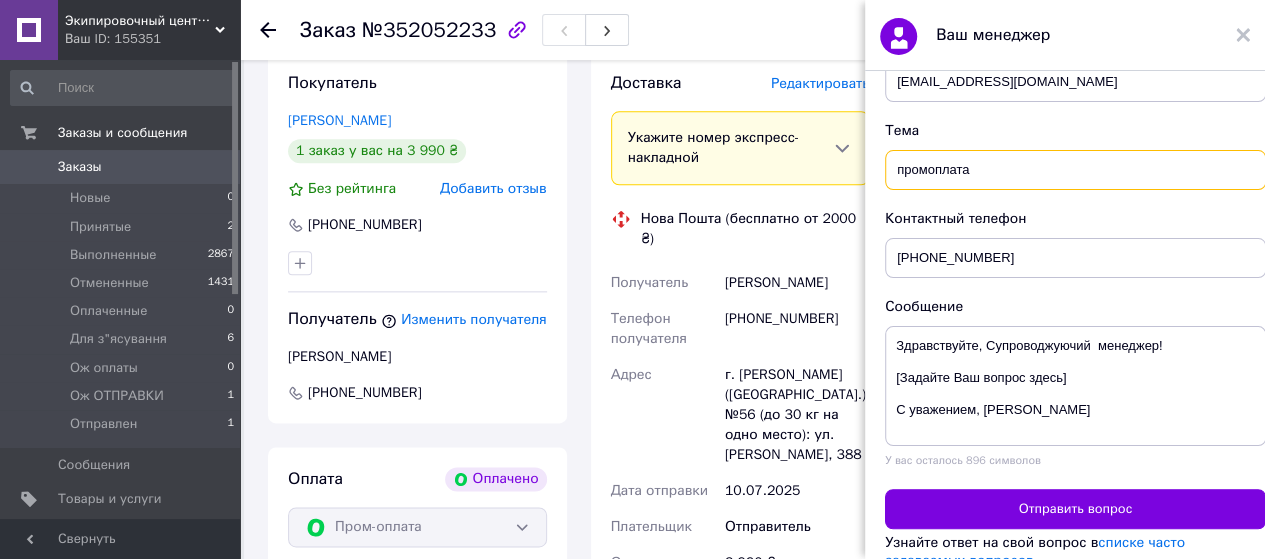 scroll, scrollTop: 576, scrollLeft: 0, axis: vertical 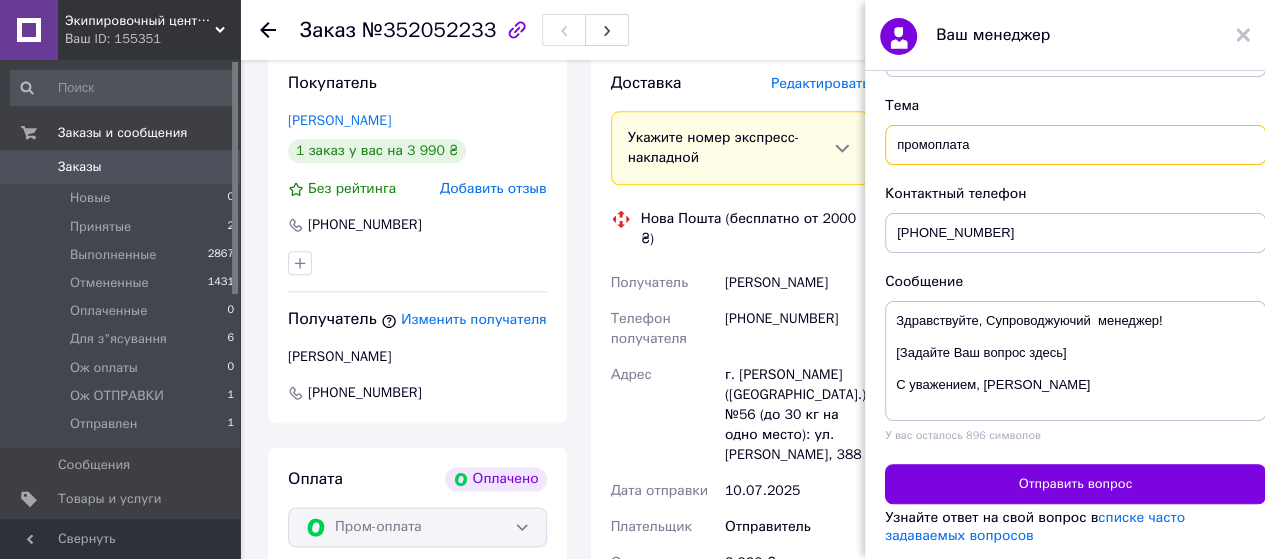 type on "промоплата" 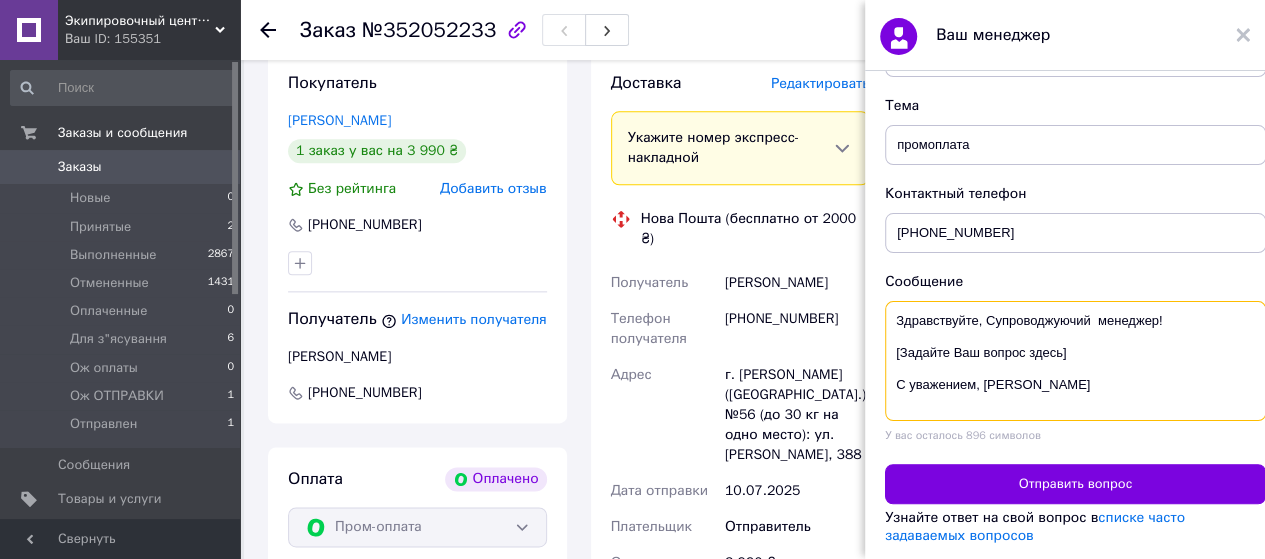 drag, startPoint x: 1088, startPoint y: 353, endPoint x: 880, endPoint y: 356, distance: 208.02164 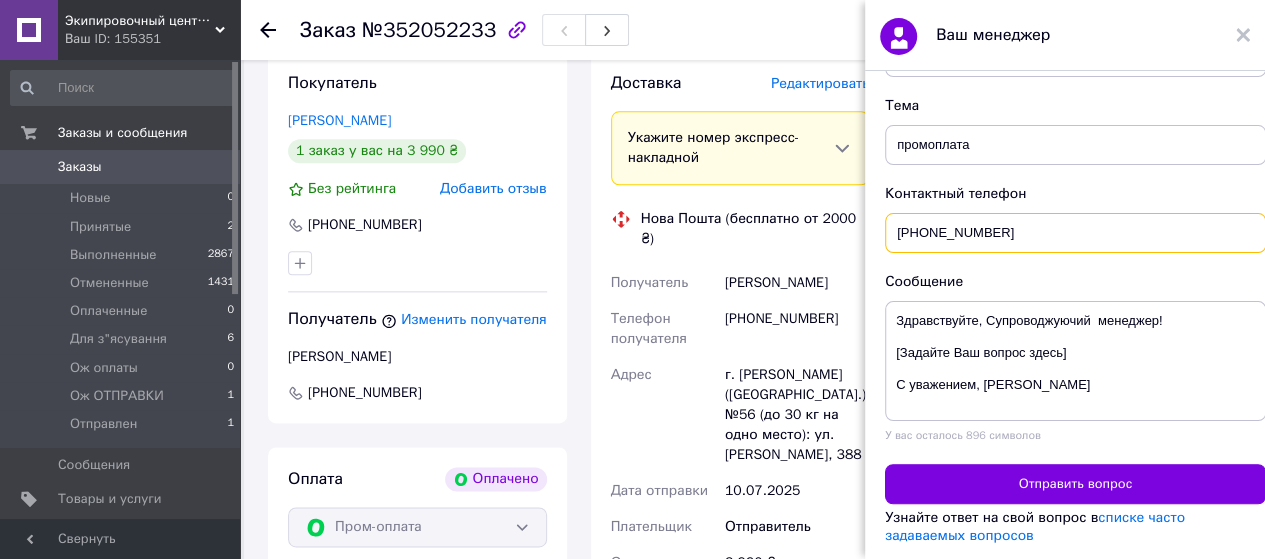 drag, startPoint x: 936, startPoint y: 224, endPoint x: 994, endPoint y: 215, distance: 58.694122 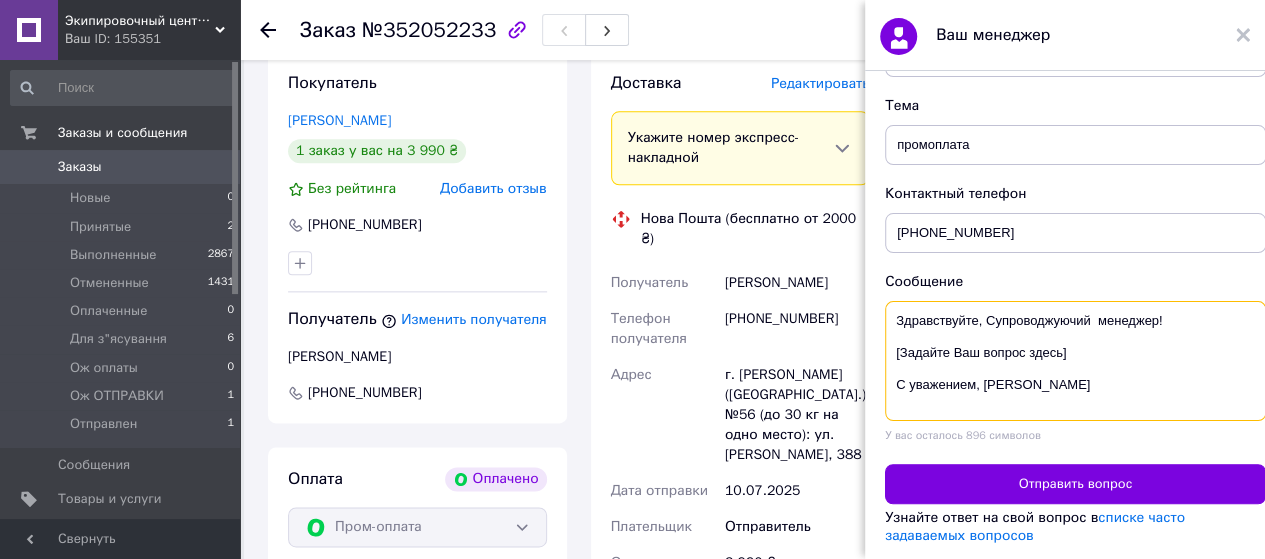 click on "Здравствуйте, Супроводжуючий  менеджер!
[Задайте Ваш вопрос здесь]
С уважением, [PERSON_NAME]" at bounding box center [1075, 361] 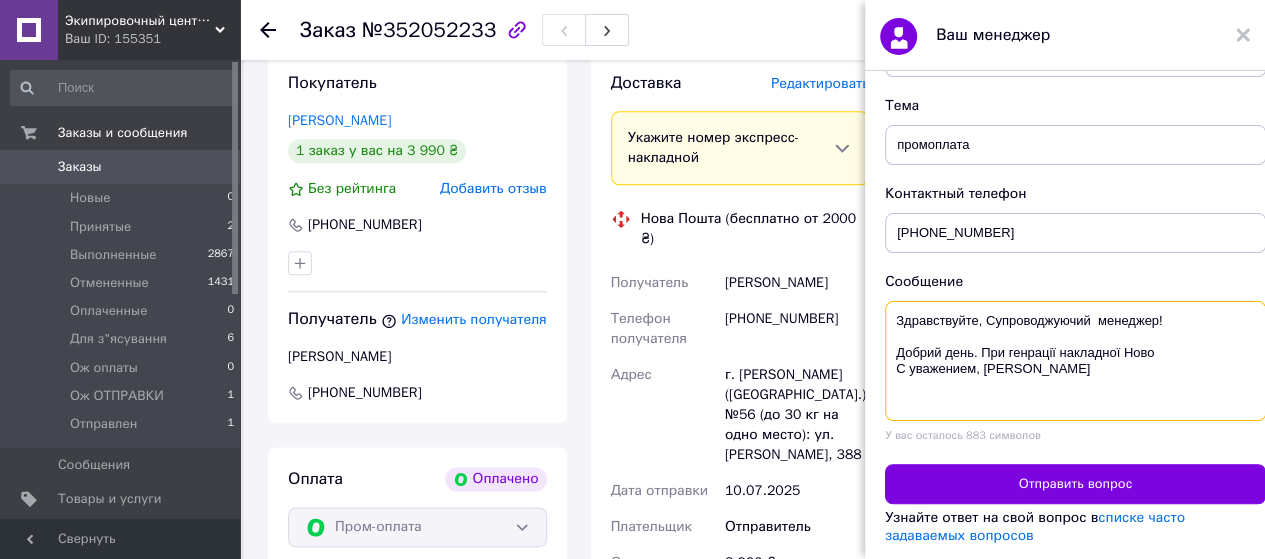click on "Здравствуйте, Супроводжуючий  менеджер!
Добрий день. При генрації накладної Ново
С уважением, [PERSON_NAME]" at bounding box center [1075, 361] 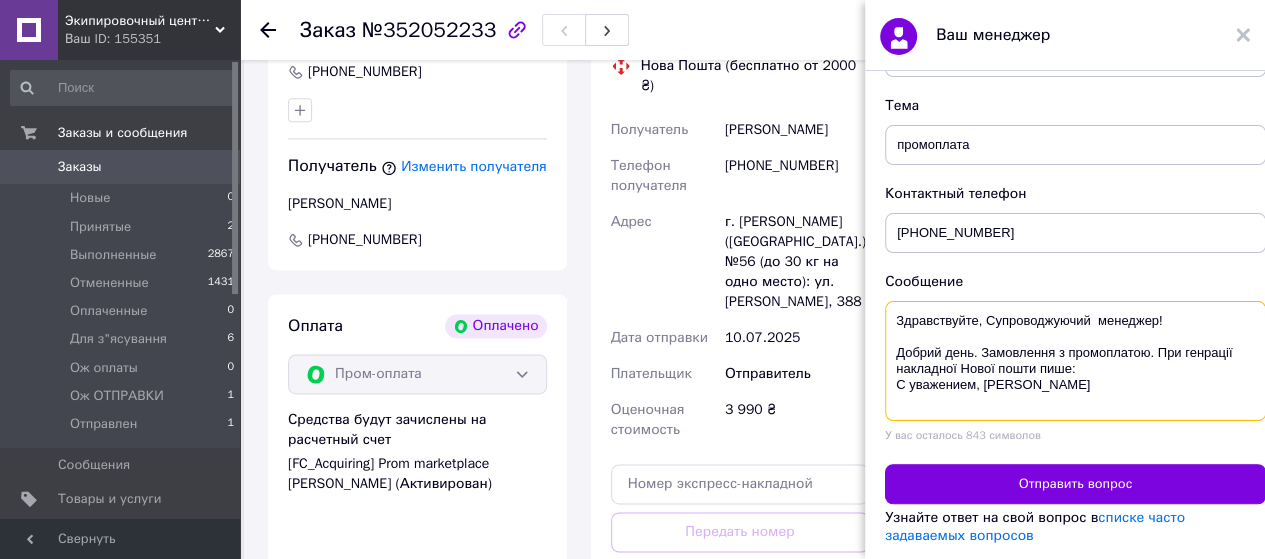 scroll, scrollTop: 1300, scrollLeft: 0, axis: vertical 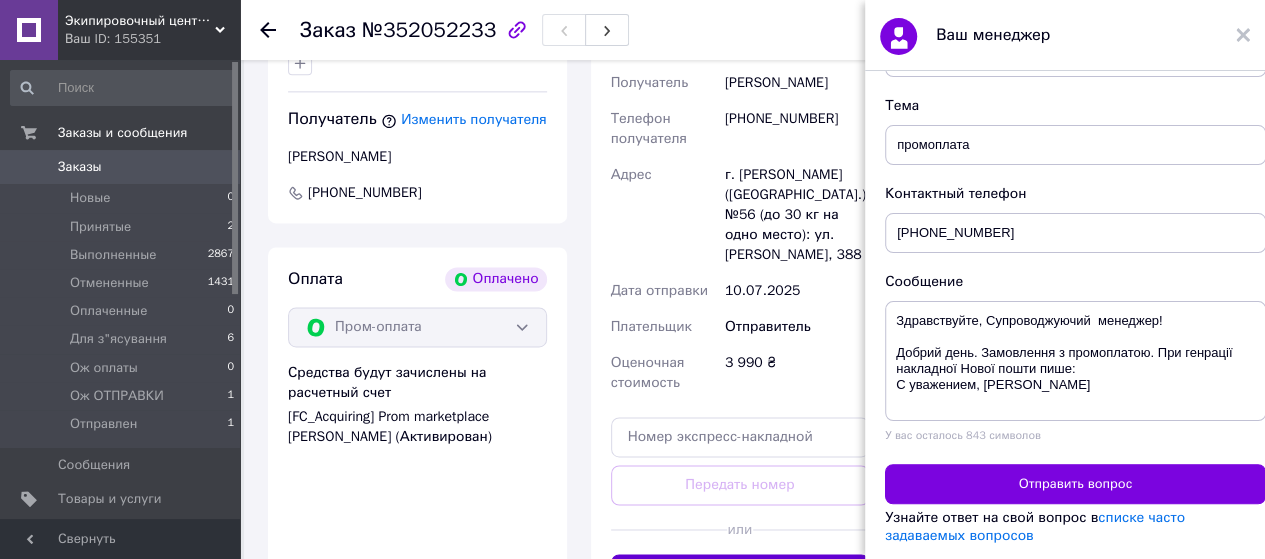 click on "Сгенерировать ЭН" at bounding box center (740, 574) 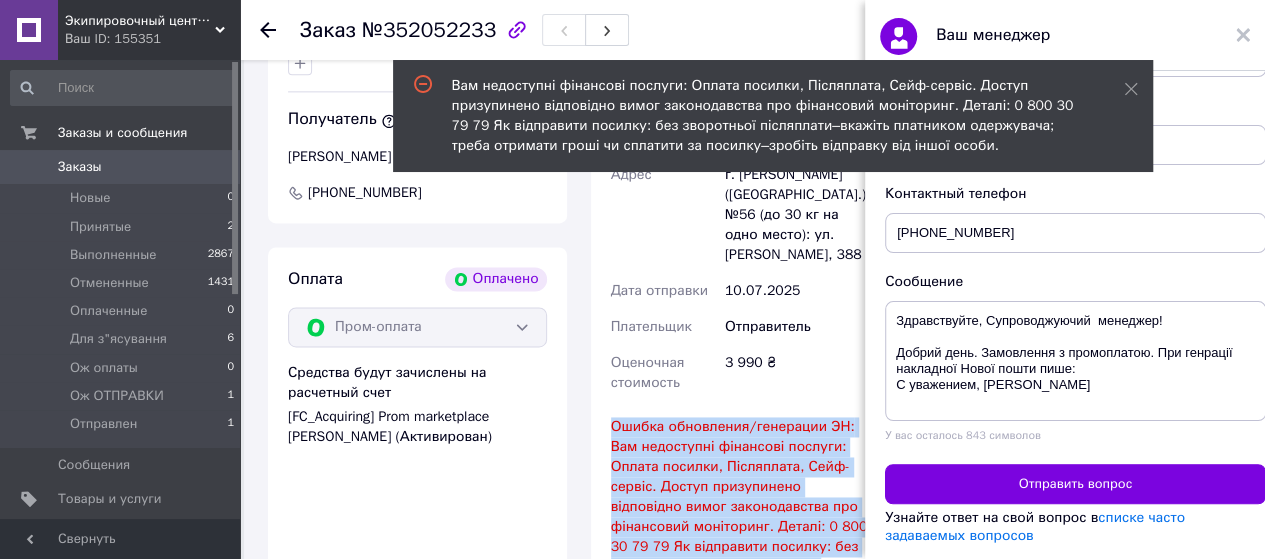 drag, startPoint x: 613, startPoint y: 348, endPoint x: 827, endPoint y: 542, distance: 288.84598 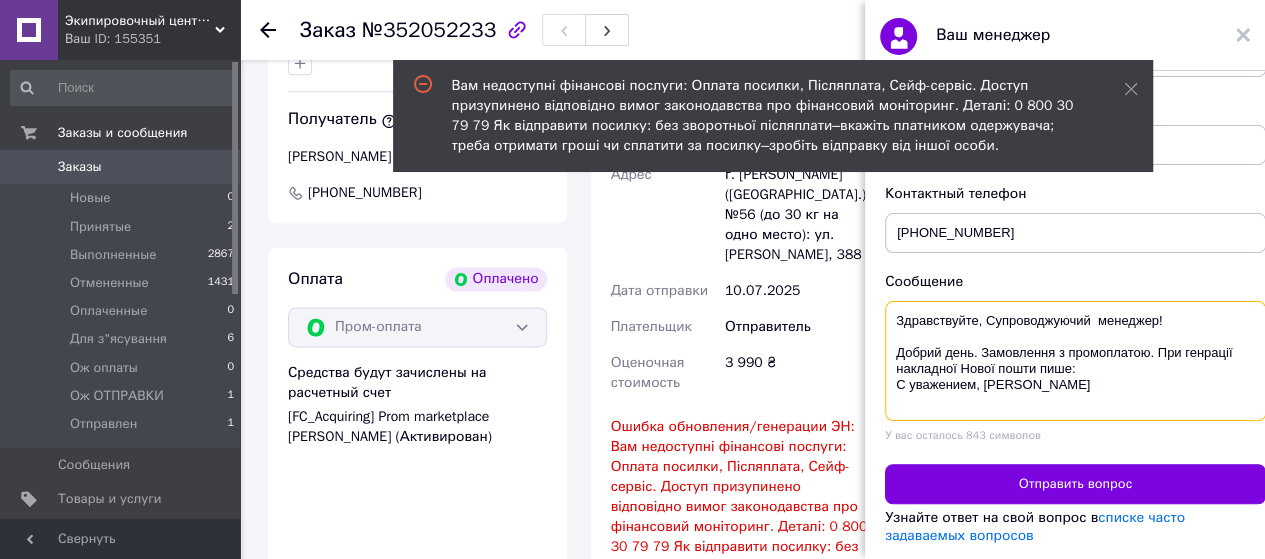 click on "Здравствуйте, Супроводжуючий  менеджер!
Добрий день. Замовлення з промоплатою. При генрації накладної Нової пошти пише:
С уважением, [PERSON_NAME]" at bounding box center [1075, 361] 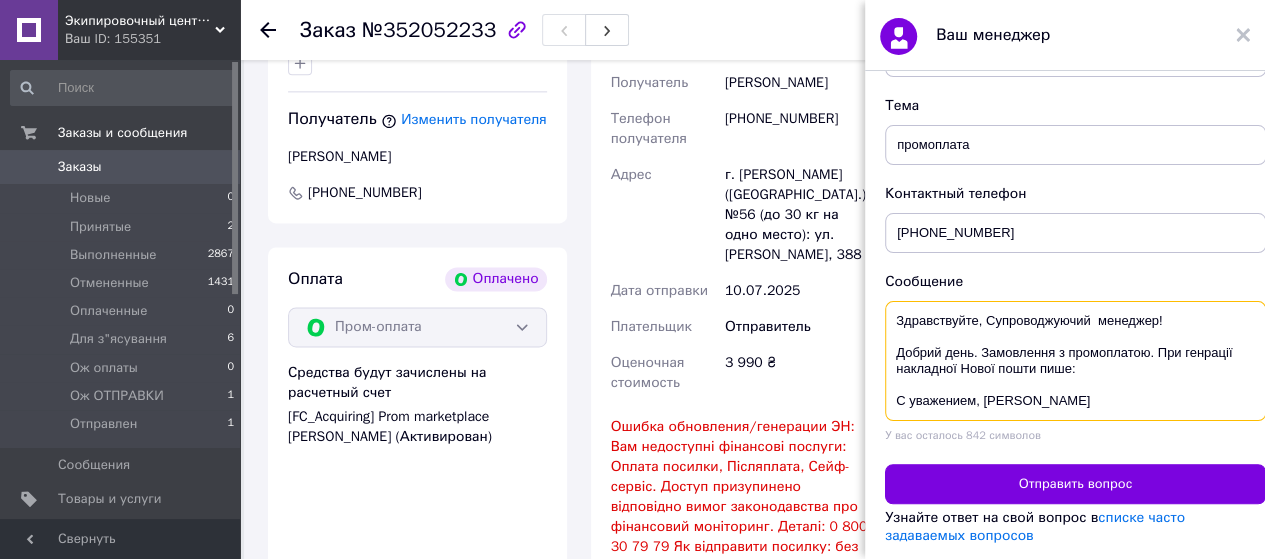 paste on "Ошибка обновления/генерации ЭН:
Вам недоступні фінансові послуги: Оплата посилки, Післяплата, Сейф-сервіс. Доступ призупинено відповідно вимог законодавства про фінансовий моніторинг. Деталі: 0 800 30 79 79 Як відправити посилку: без зворотньої післяплати–вкажіть платником одержувача; треба отримати гроші чи сплатити за посилку–зробіть відправку від іншої особи." 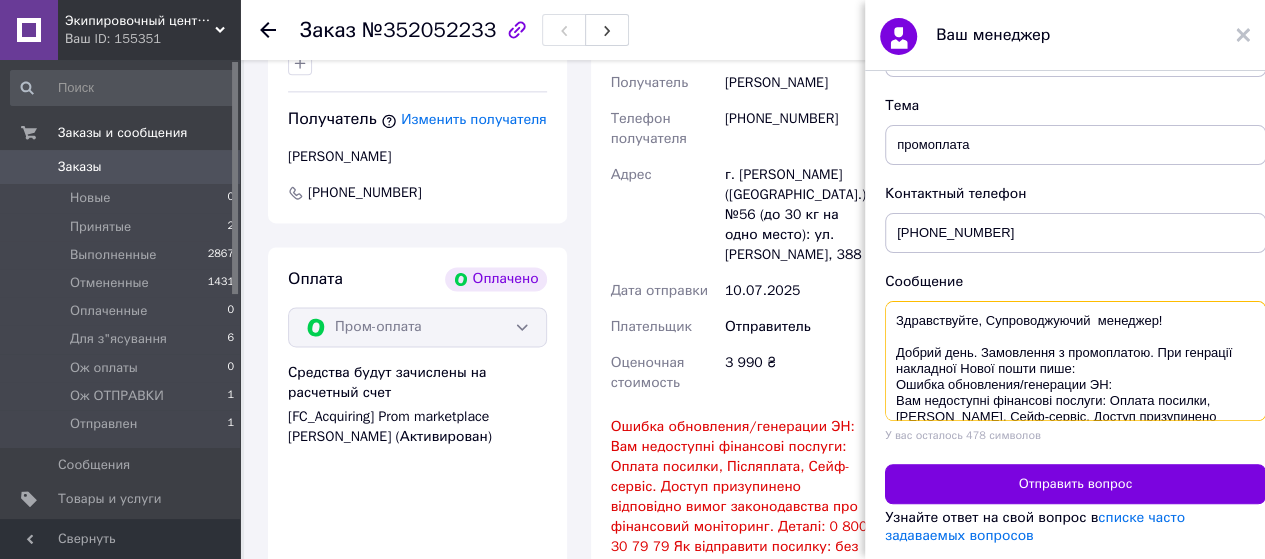 scroll, scrollTop: 100, scrollLeft: 0, axis: vertical 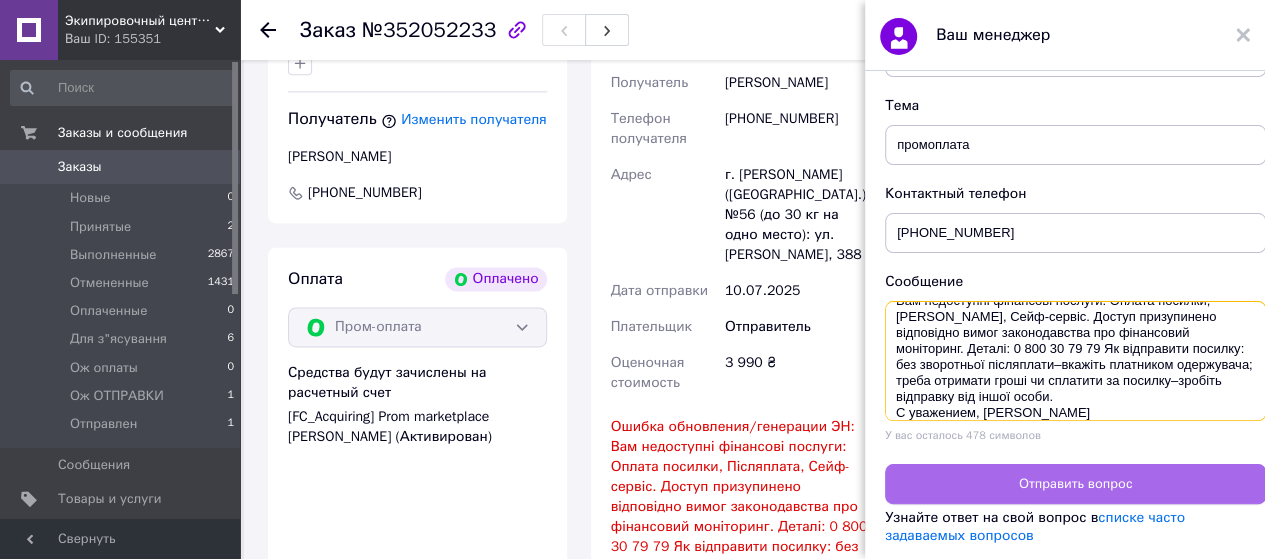 type on "Здравствуйте, Супроводжуючий  менеджер!
Добрий день. Замовлення з промоплатою. При генрації накладної Нової пошти пише:
Ошибка обновления/генерации ЭН:
Вам недоступні фінансові послуги: Оплата посилки, [PERSON_NAME], Сейф-сервіс. Доступ призупинено відповідно вимог законодавства про фінансовий моніторинг. Деталі: 0 800 30 79 79 Як відправити посилку: без зворотньої післяплати–вкажіть платником одержувача; треба отримати гроші чи сплатити за посилку–зробіть відправку від іншої особи.
С уважением, [PERSON_NAME]" 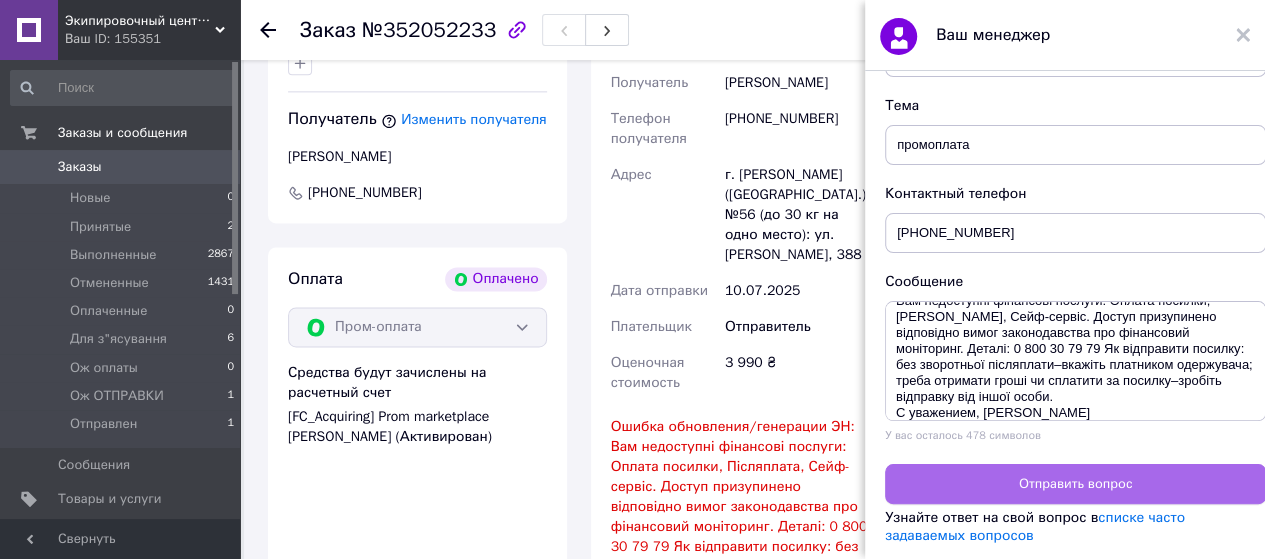 click on "Отправить вопрос" at bounding box center [1075, 484] 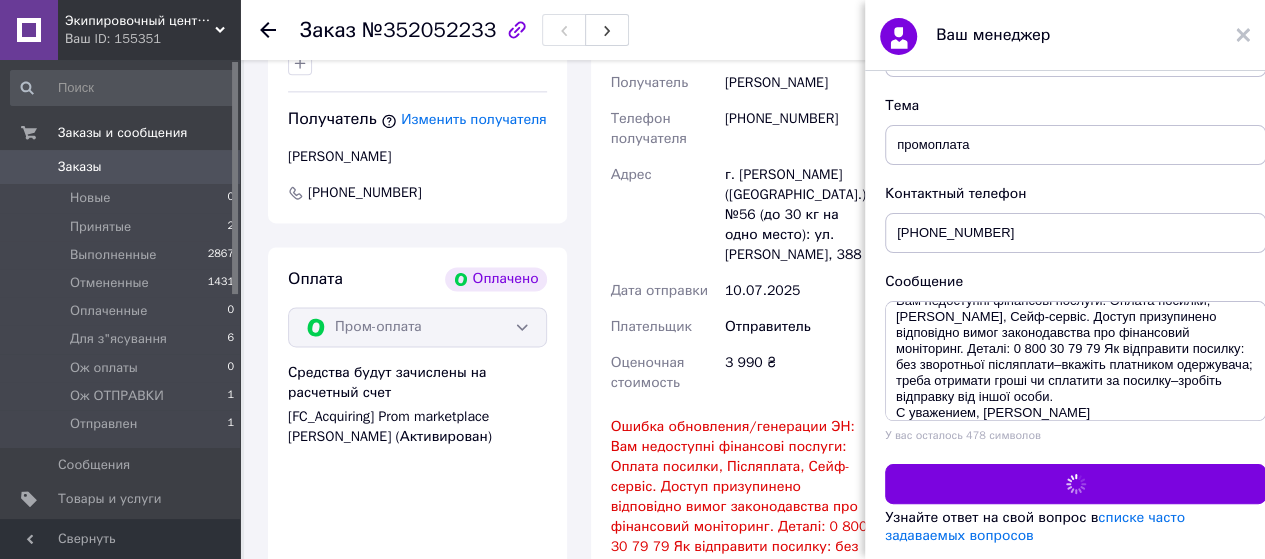 scroll, scrollTop: 0, scrollLeft: 0, axis: both 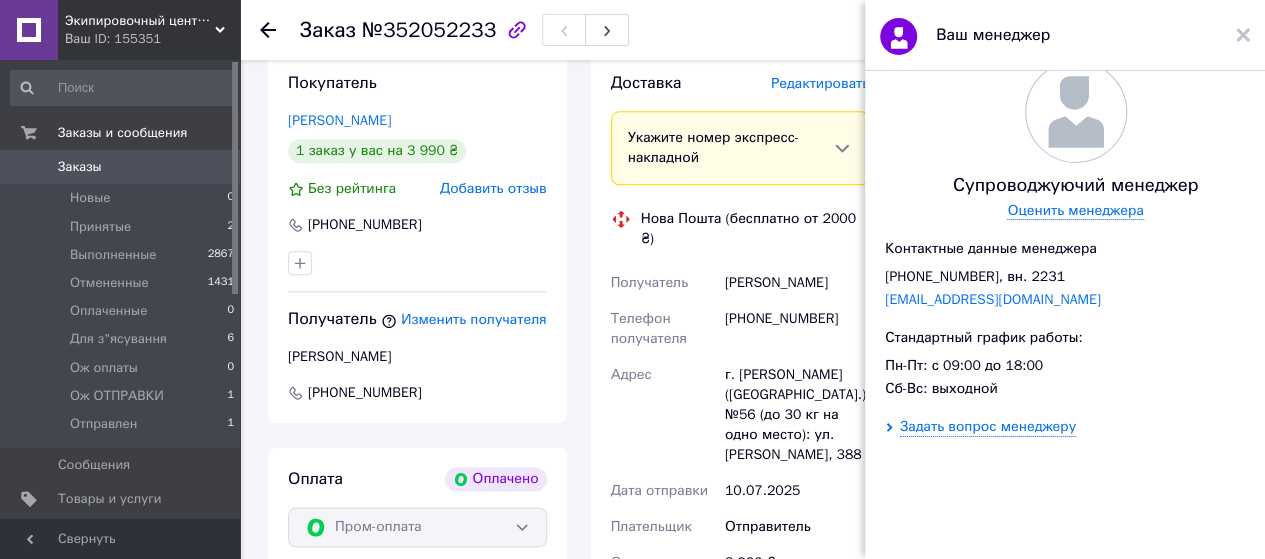 drag, startPoint x: 1030, startPoint y: 357, endPoint x: 1173, endPoint y: 279, distance: 162.88953 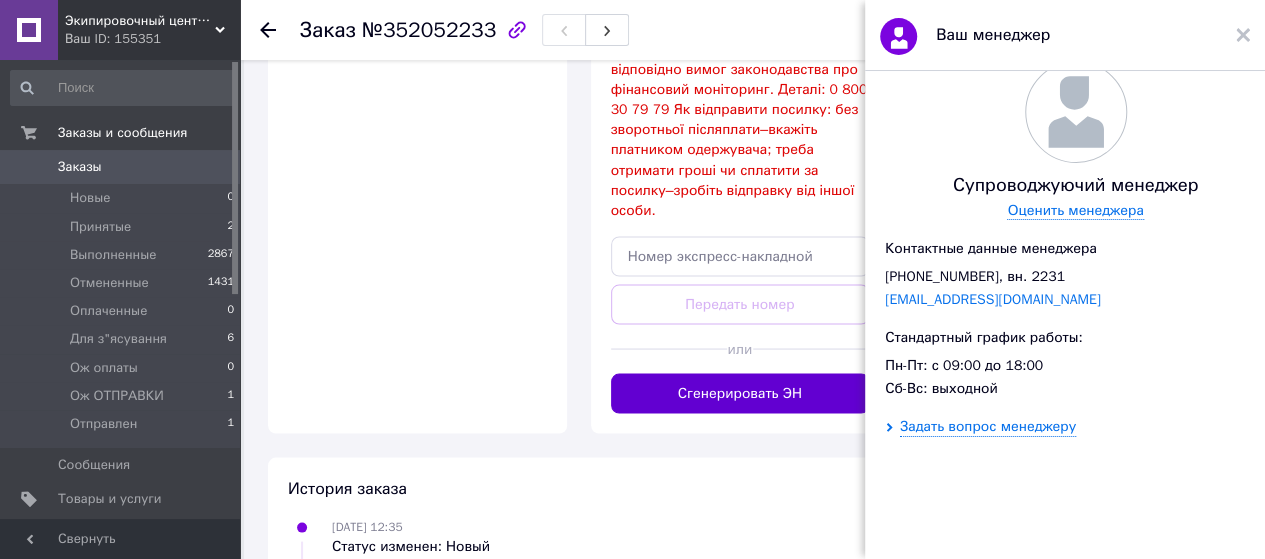 scroll, scrollTop: 1500, scrollLeft: 0, axis: vertical 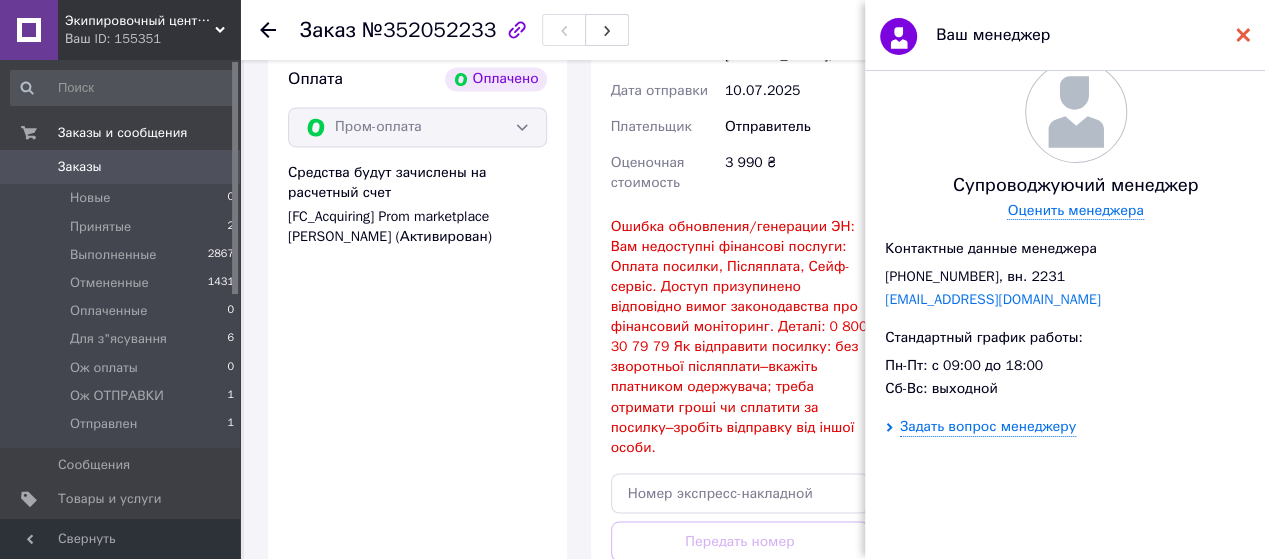 click 